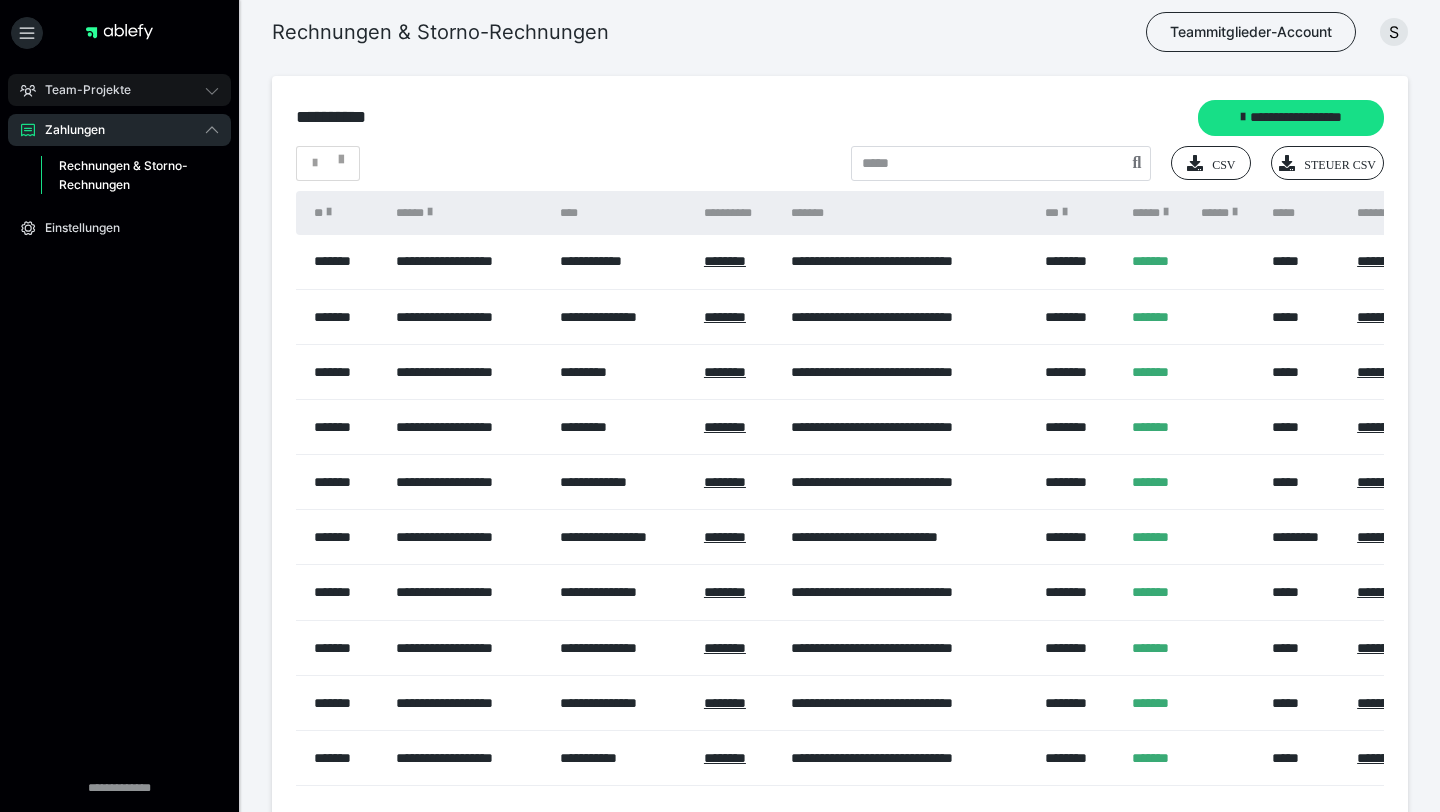 scroll, scrollTop: 0, scrollLeft: 0, axis: both 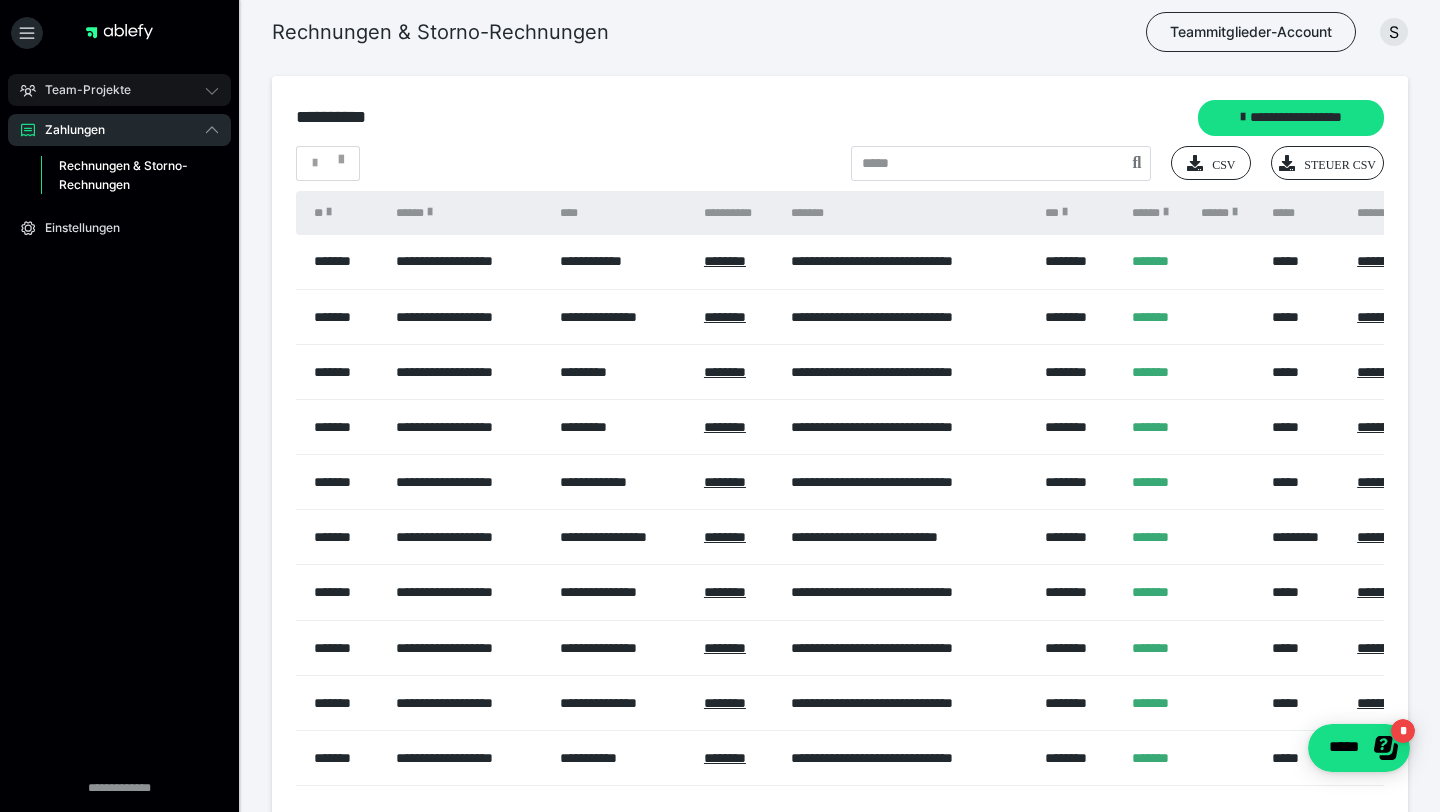 click on "Team-Projekte" at bounding box center [81, 90] 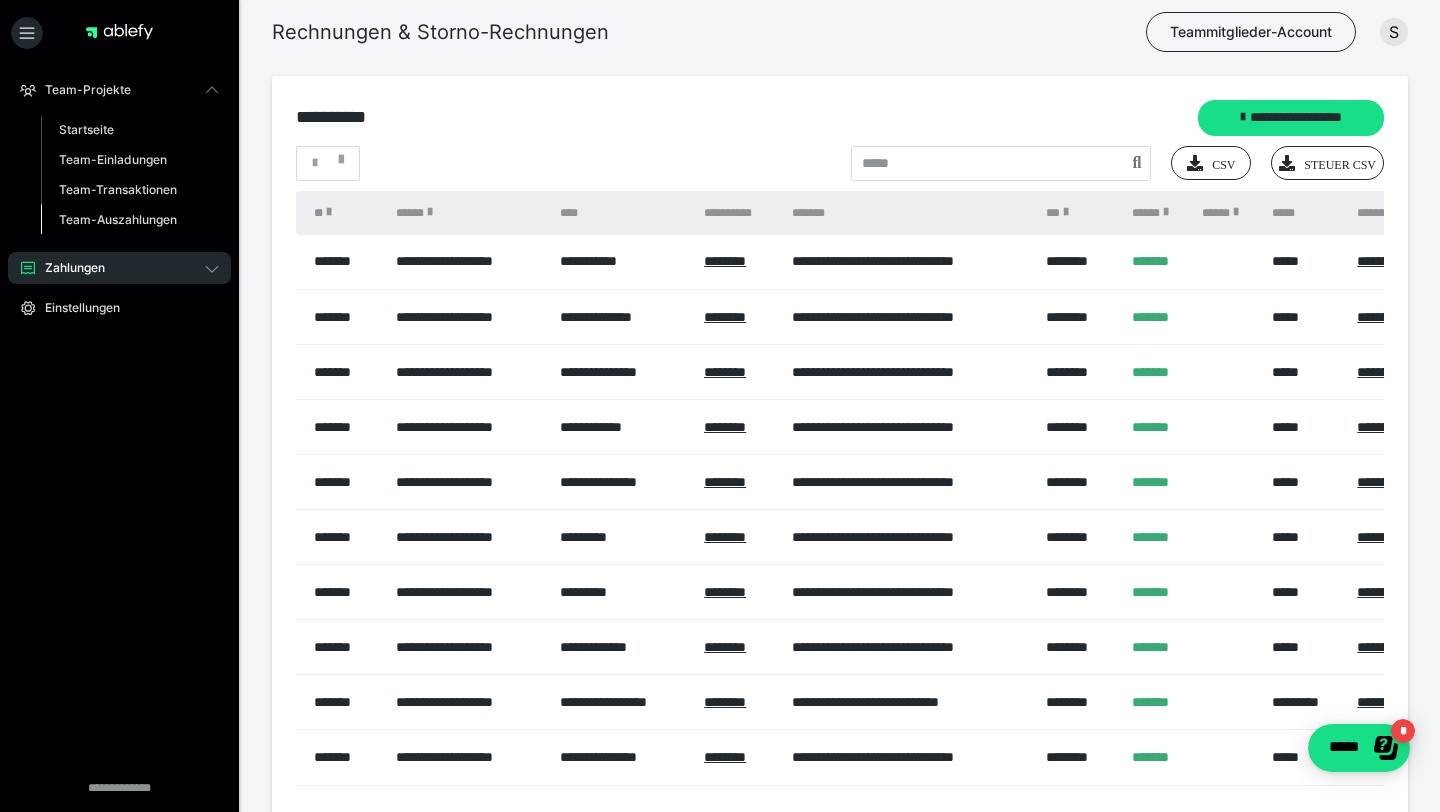 click on "Team-Auszahlungen" at bounding box center (130, 220) 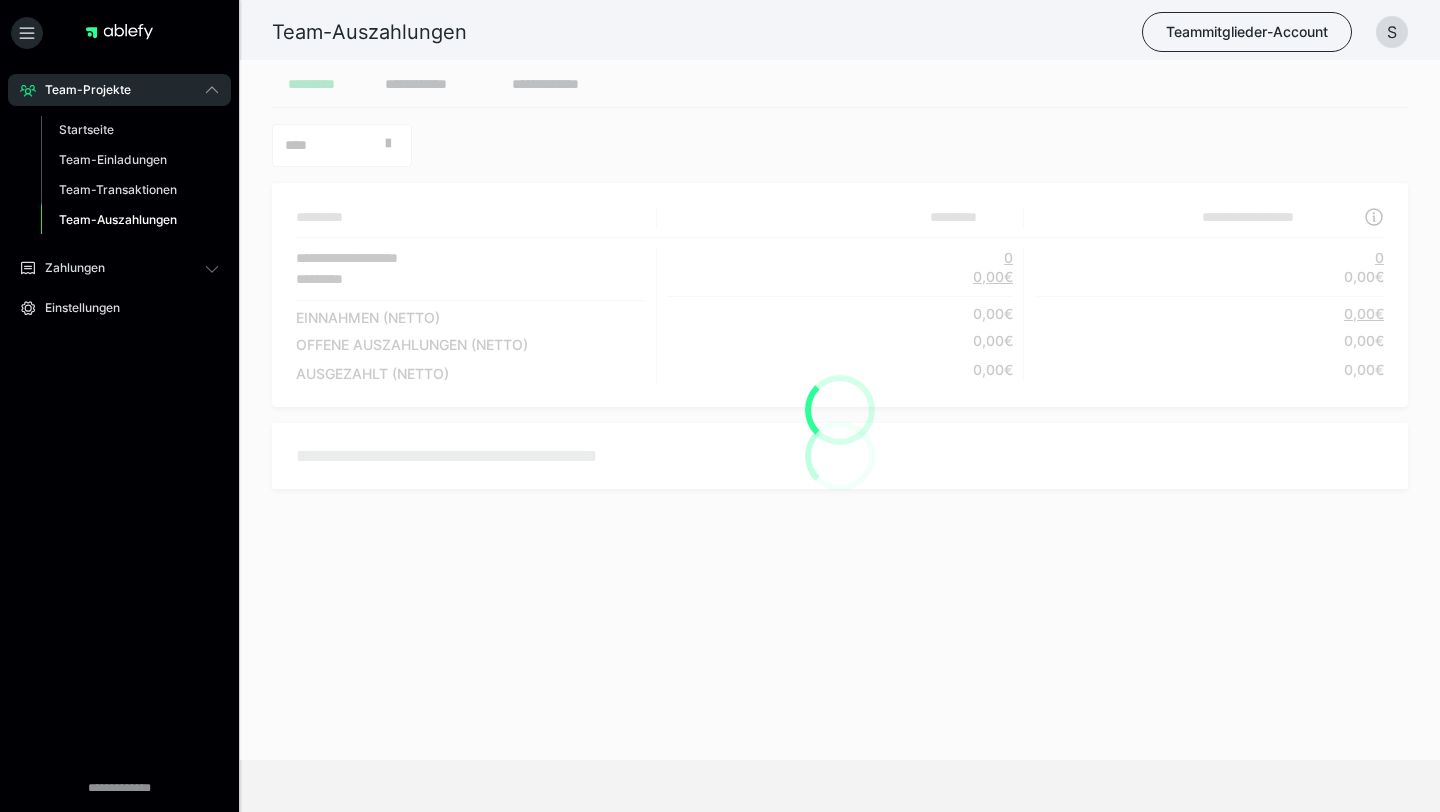 scroll, scrollTop: 0, scrollLeft: 0, axis: both 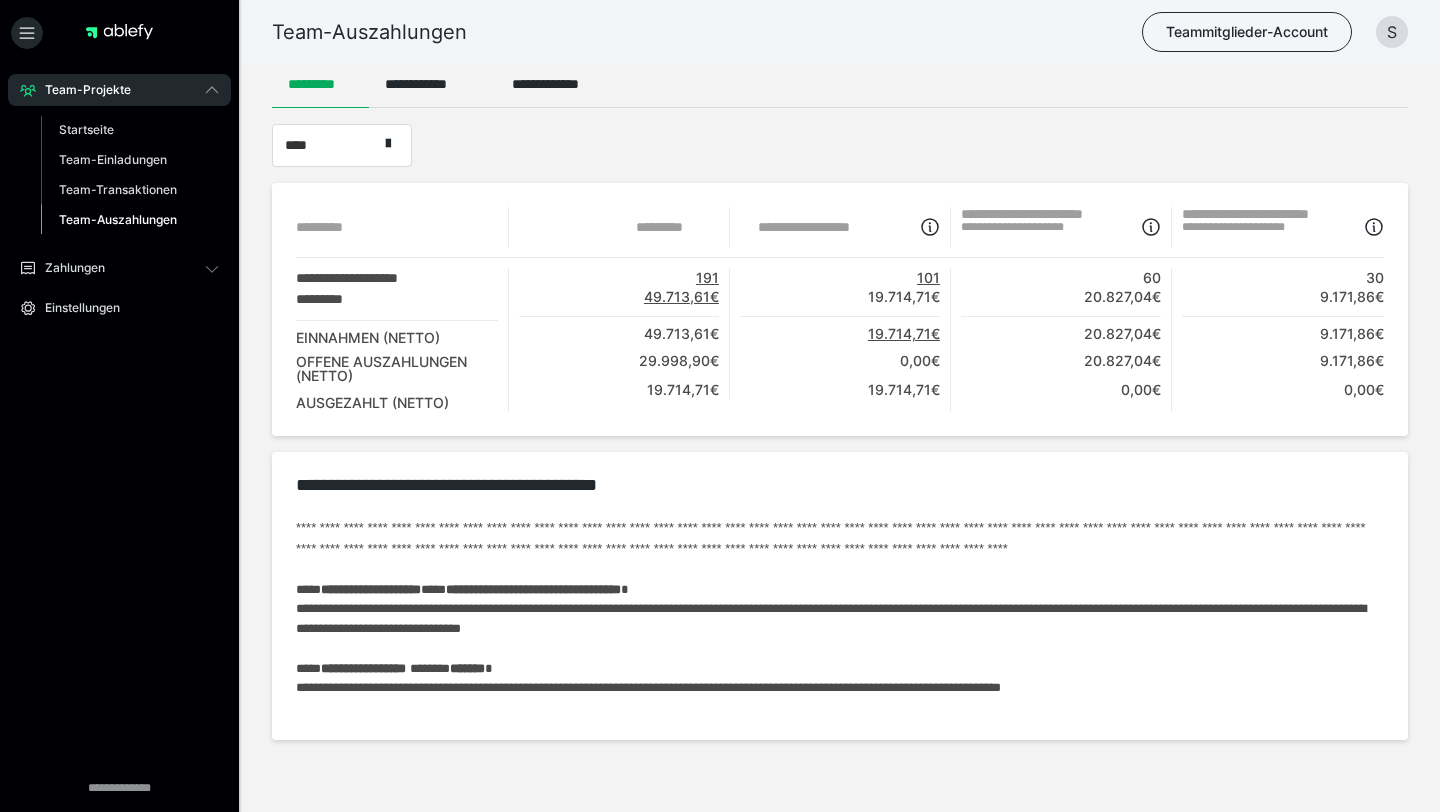 click on "Team-Projekte Startseite Team-Einladungen Team-Transaktionen Team-Auszahlungen Zahlungen Rechnungen & Storno-Rechnungen Einstellungen" at bounding box center [119, 259] 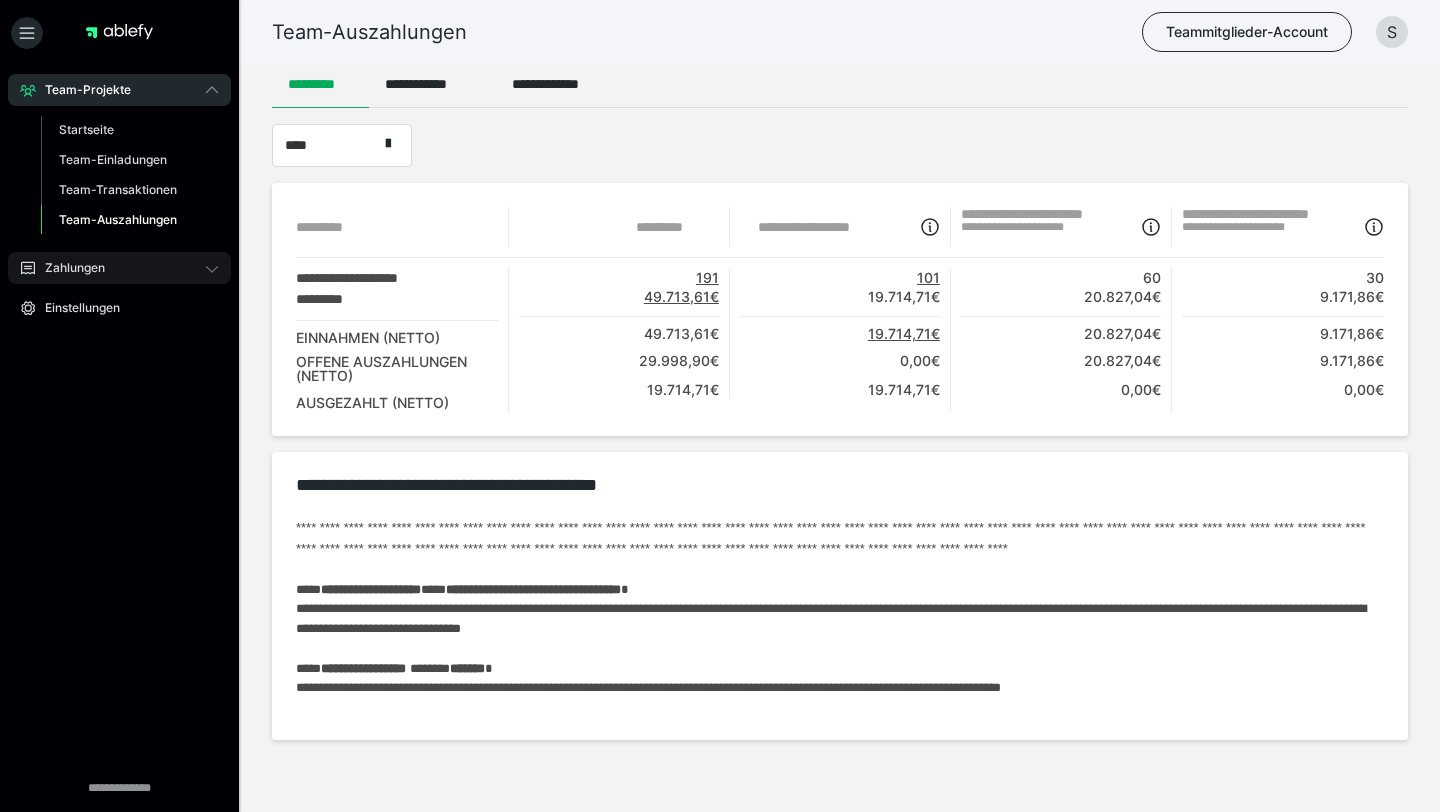 click on "Zahlungen" at bounding box center [119, 268] 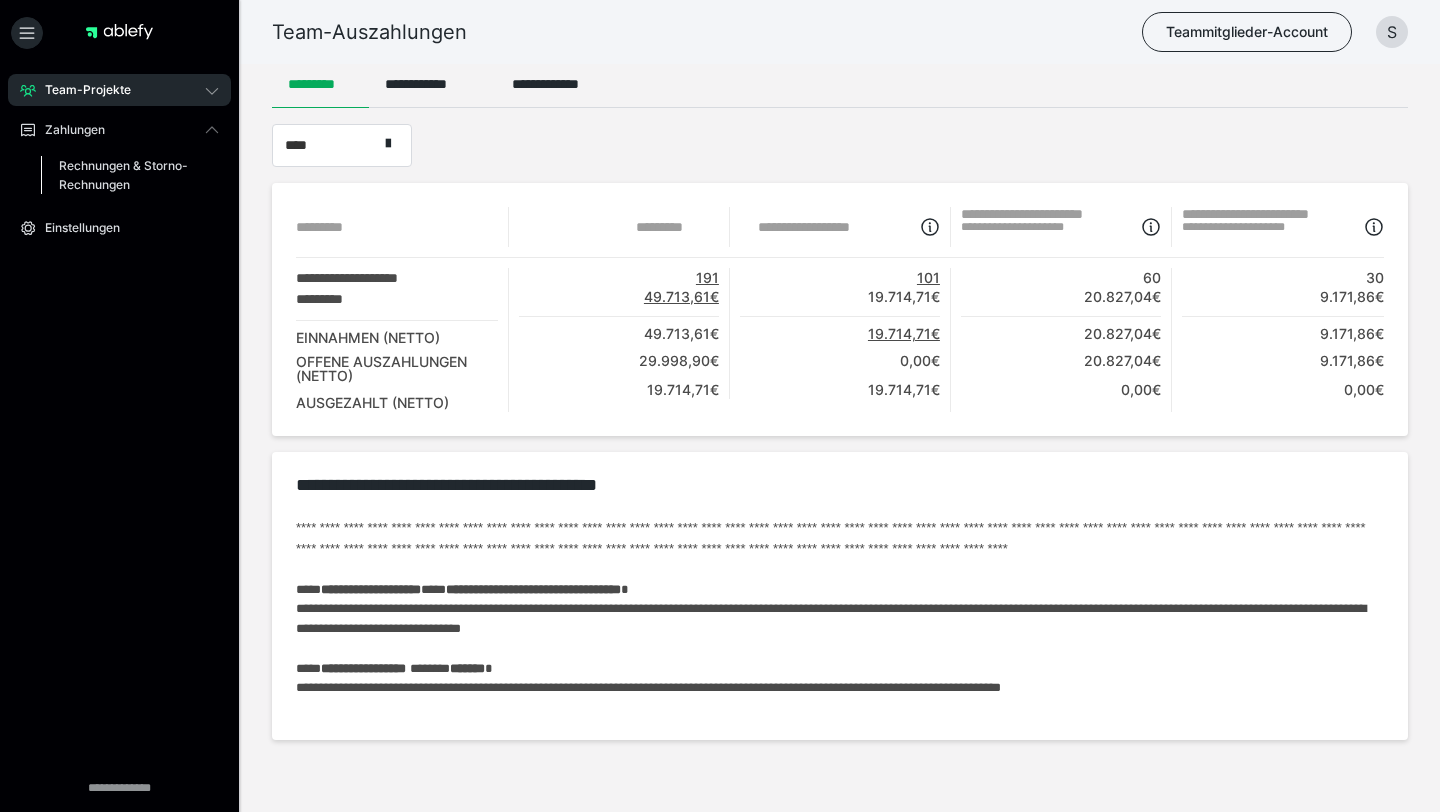 click on "Rechnungen & Storno-Rechnungen" at bounding box center (126, 175) 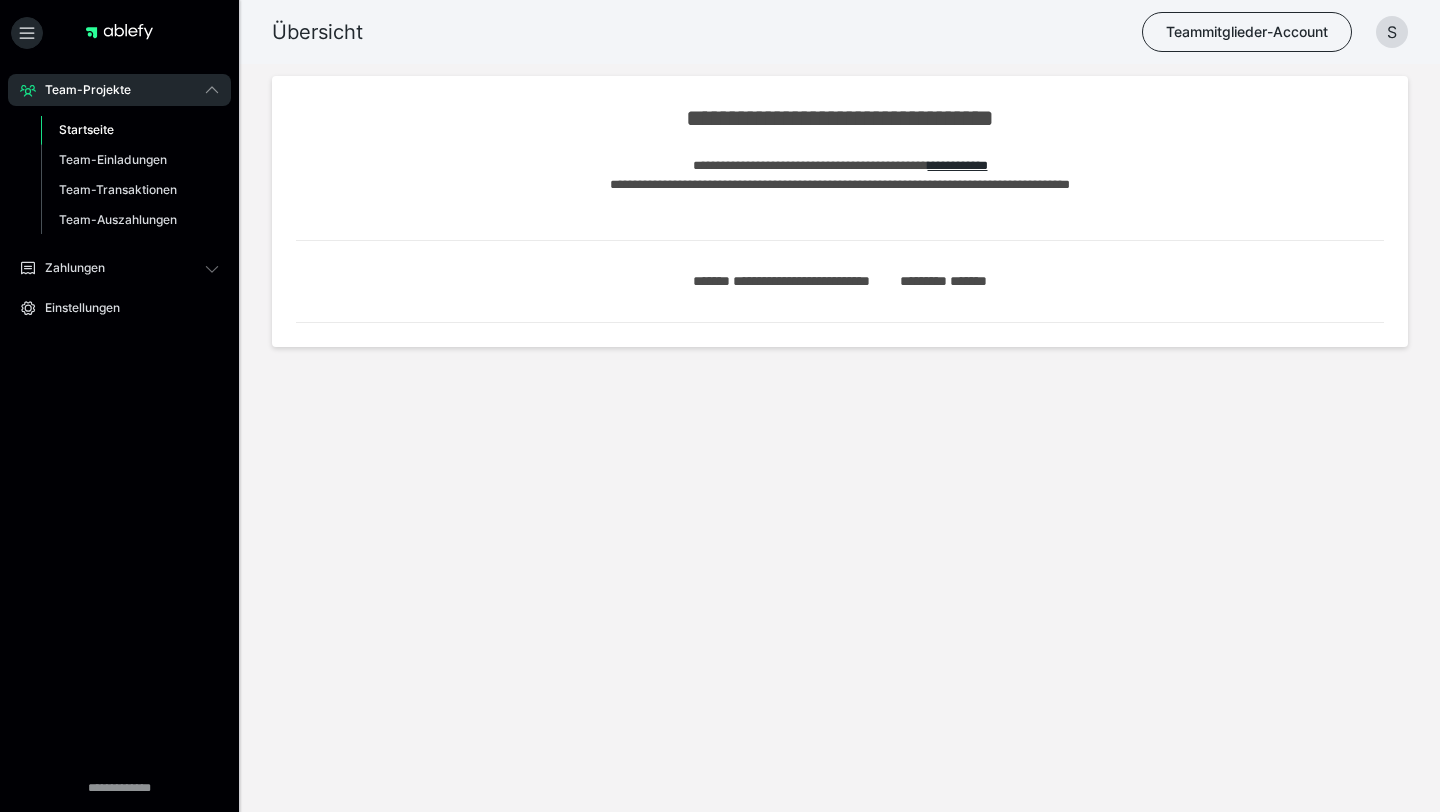 scroll, scrollTop: 0, scrollLeft: 0, axis: both 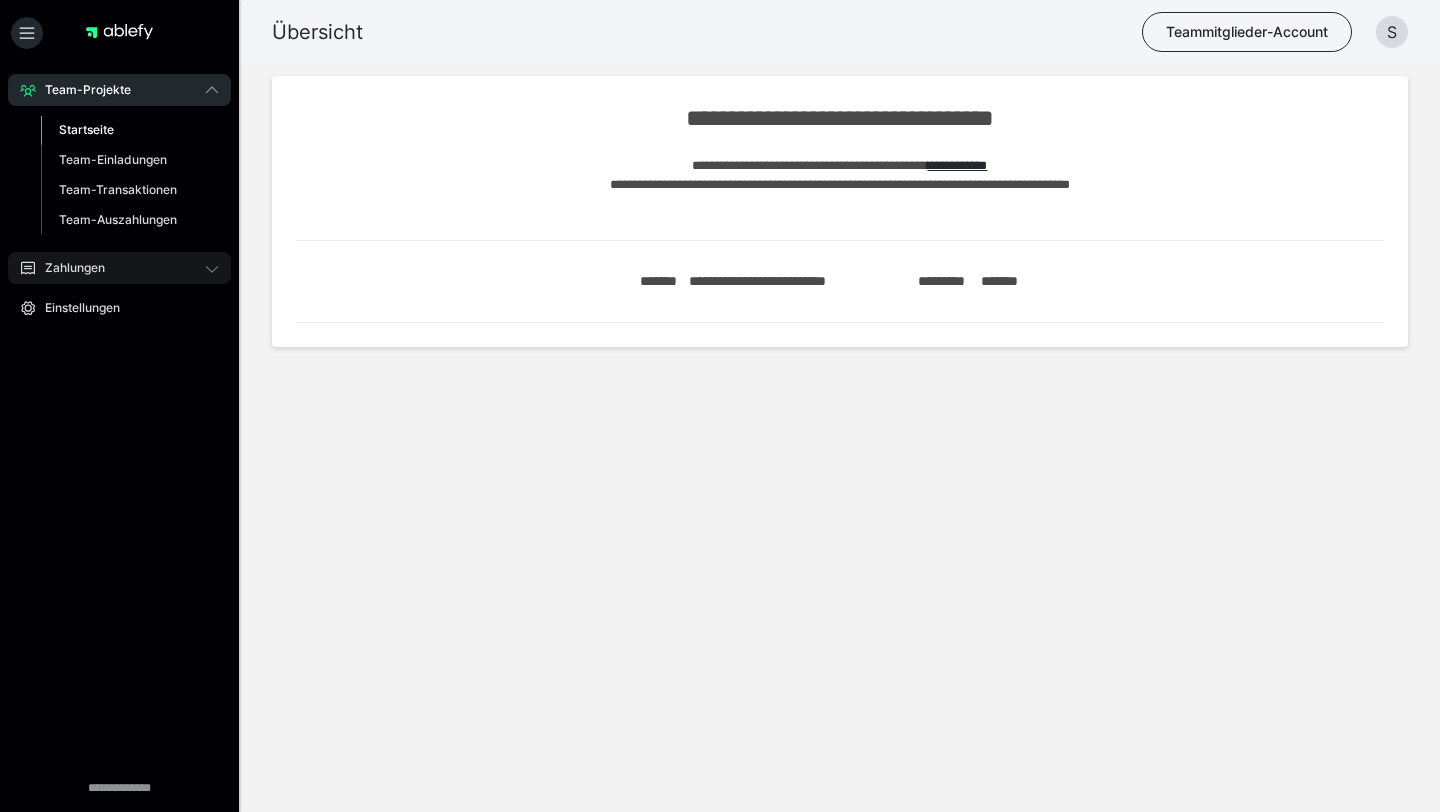 click on "Zahlungen" at bounding box center [119, 268] 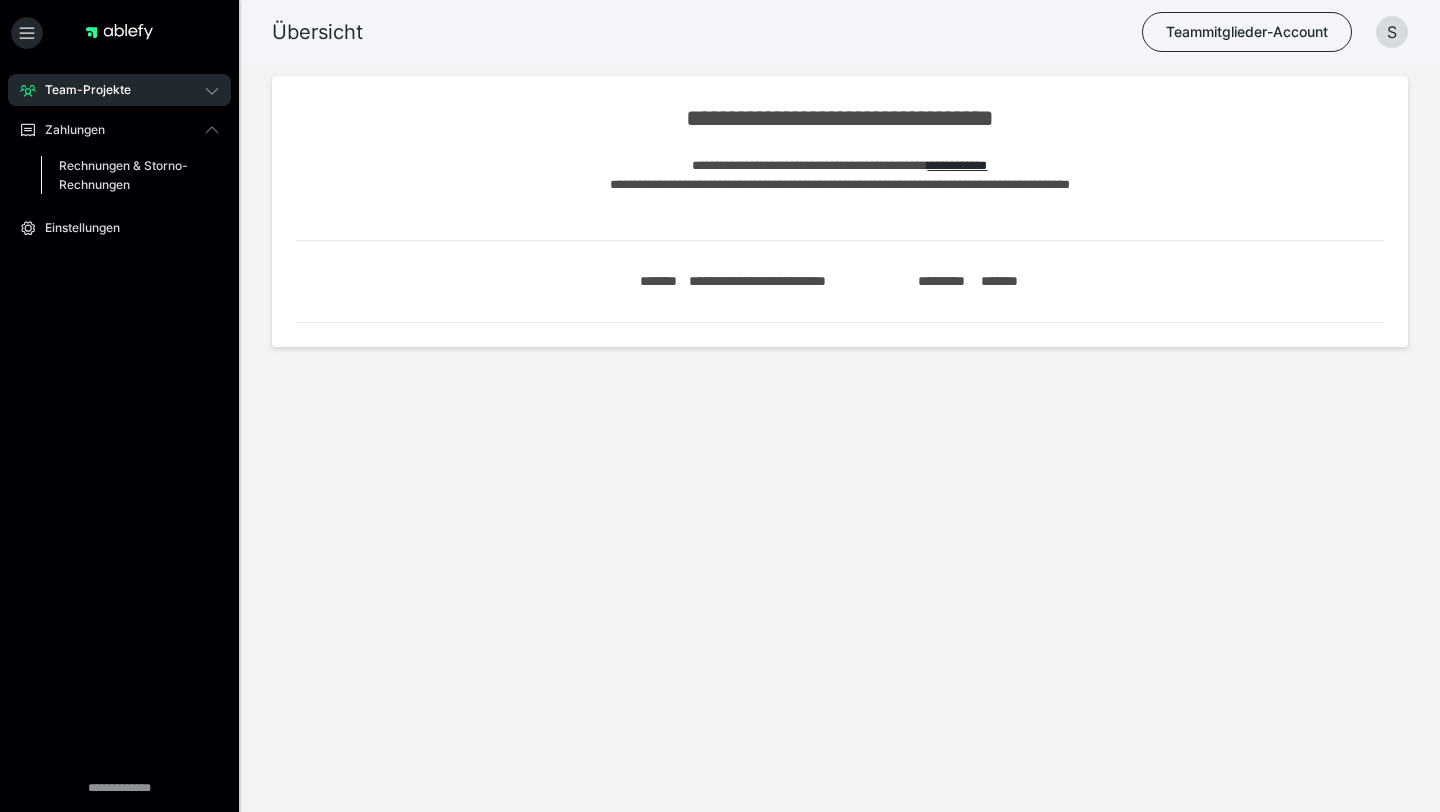 click on "Rechnungen & Storno-Rechnungen" at bounding box center (126, 175) 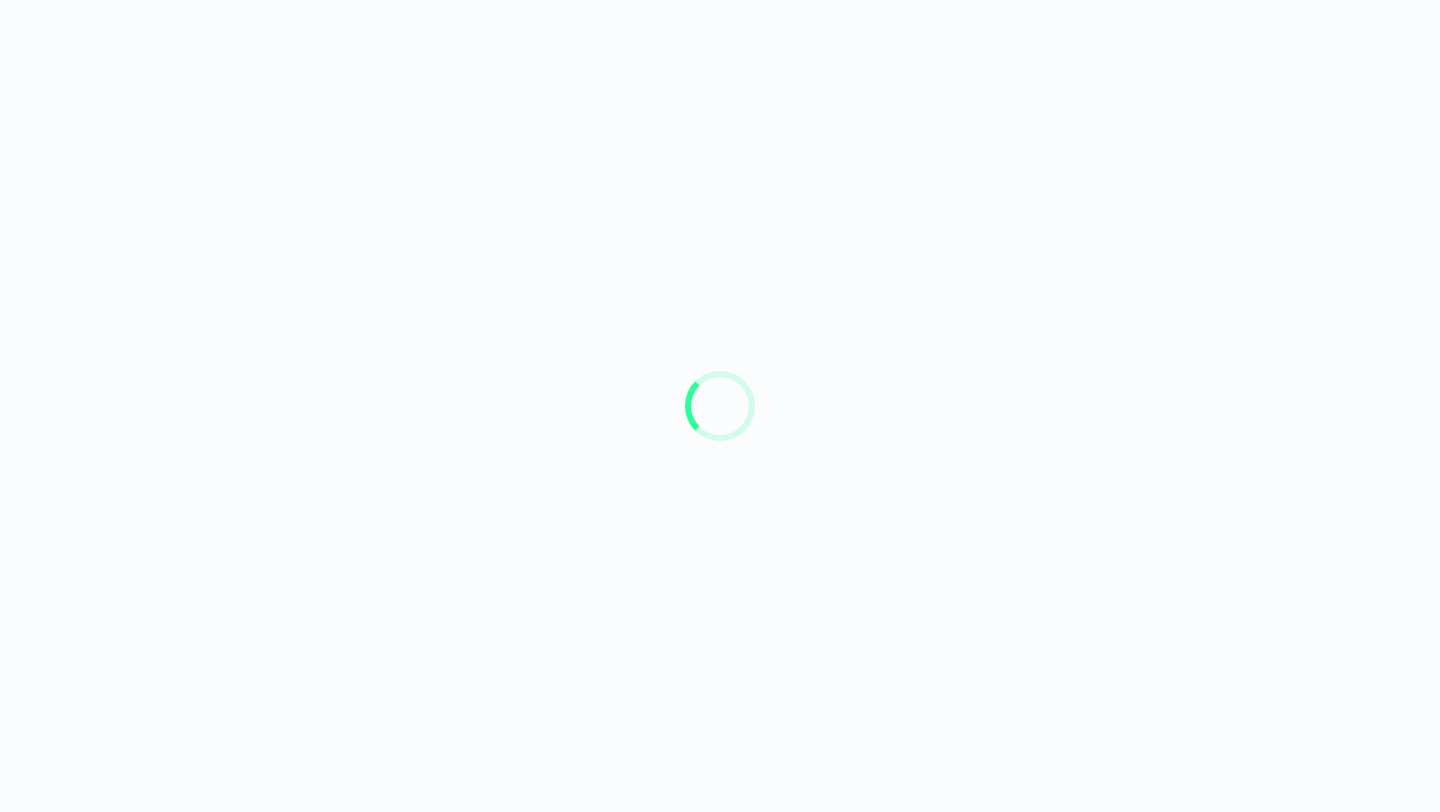 scroll, scrollTop: 0, scrollLeft: 0, axis: both 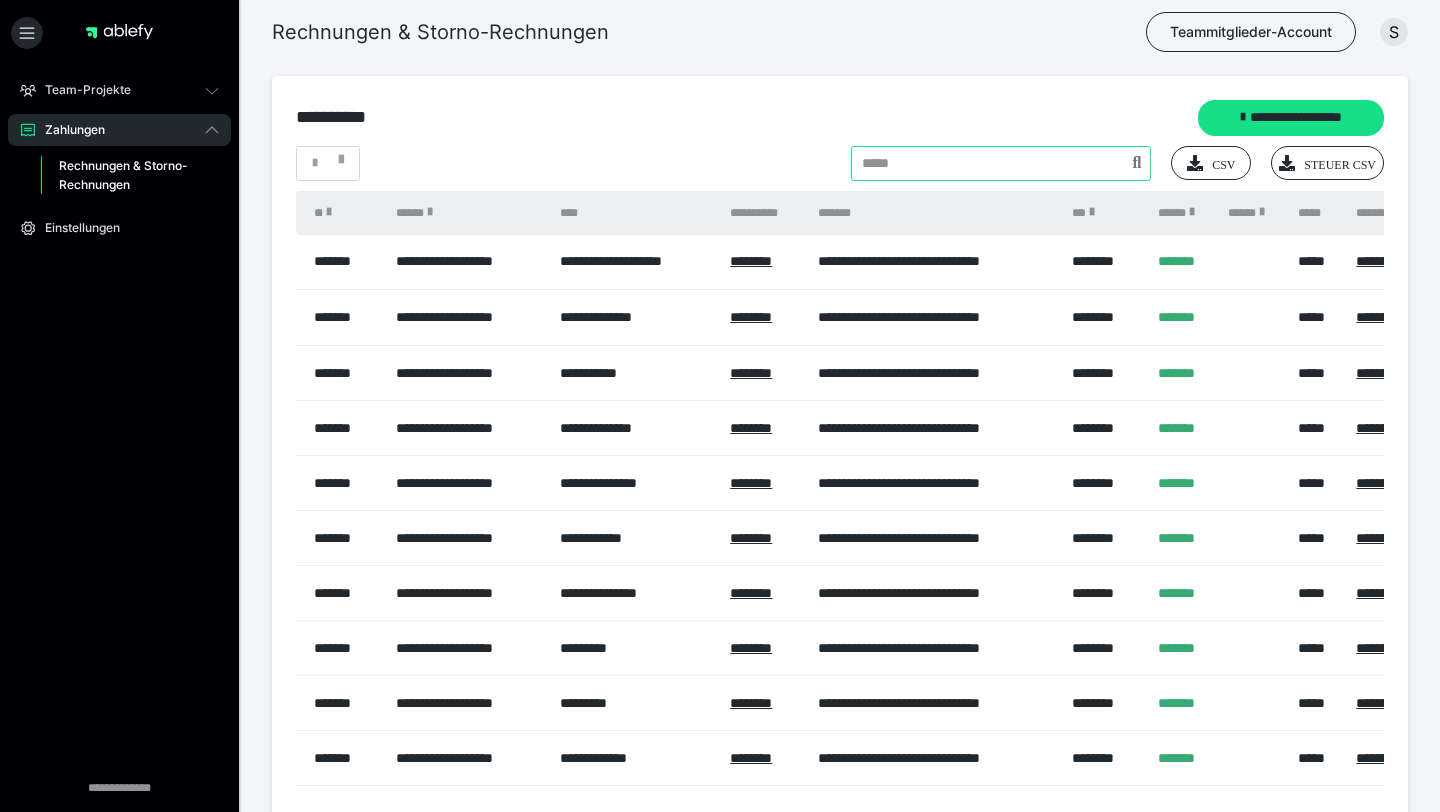 click at bounding box center [1001, 163] 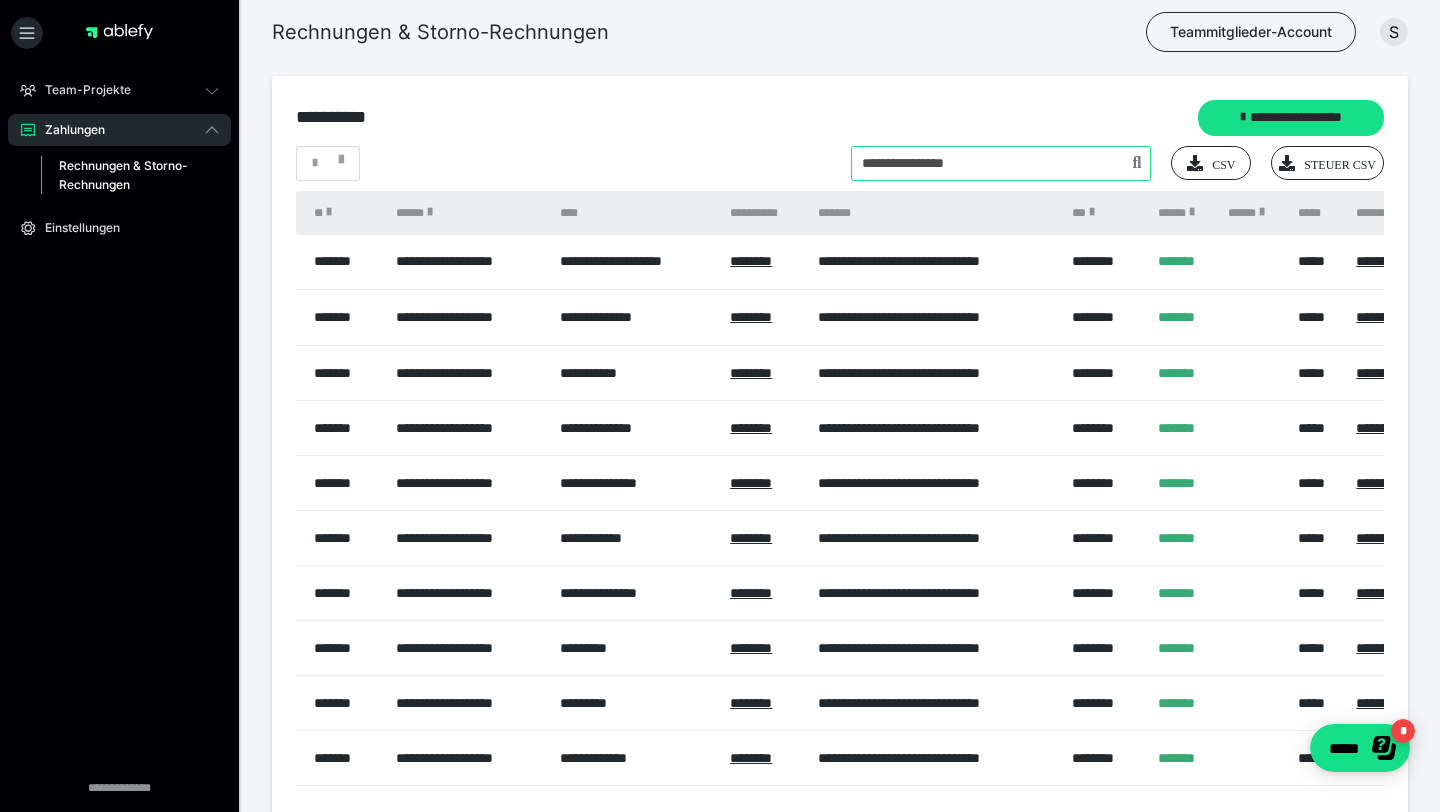 scroll, scrollTop: 0, scrollLeft: 0, axis: both 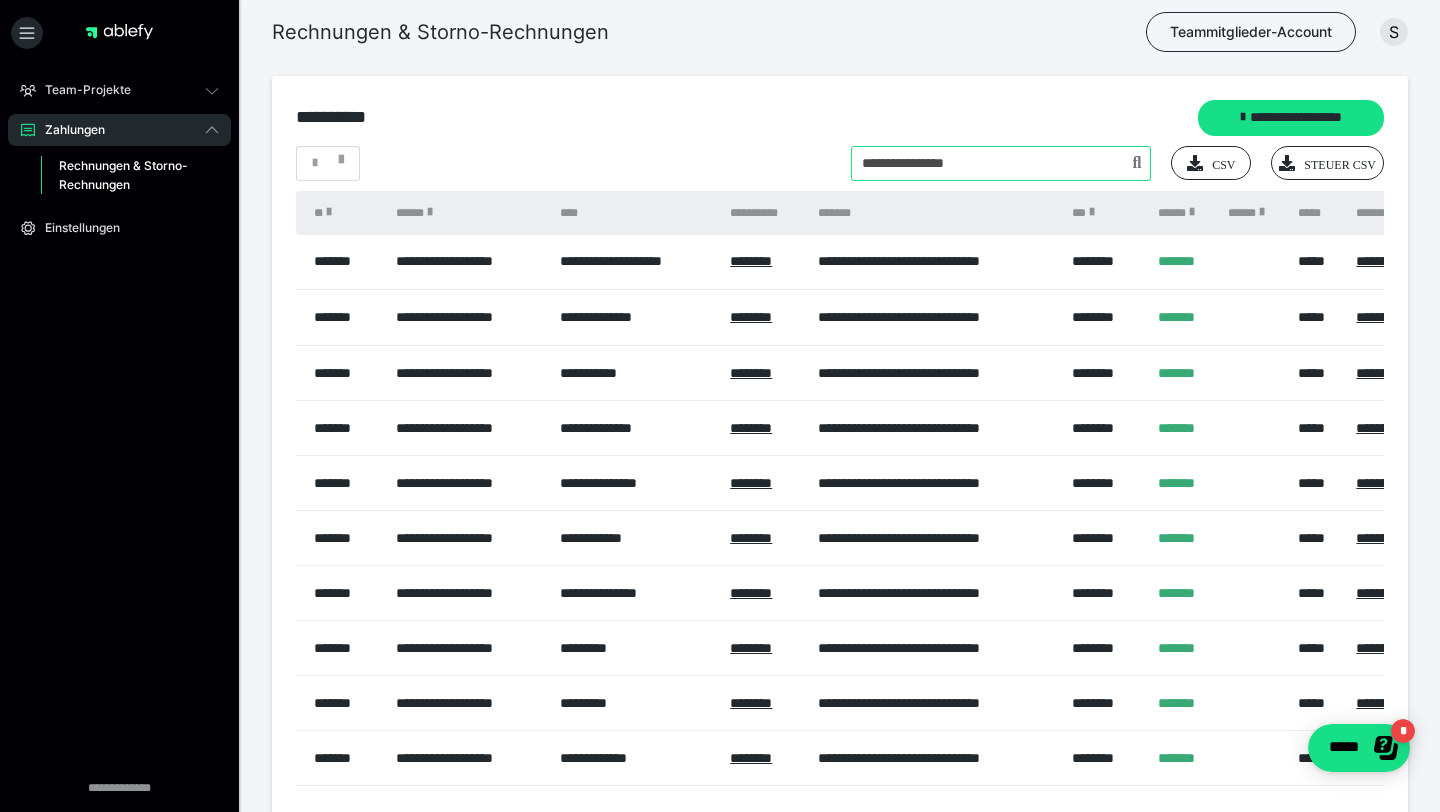 type on "**********" 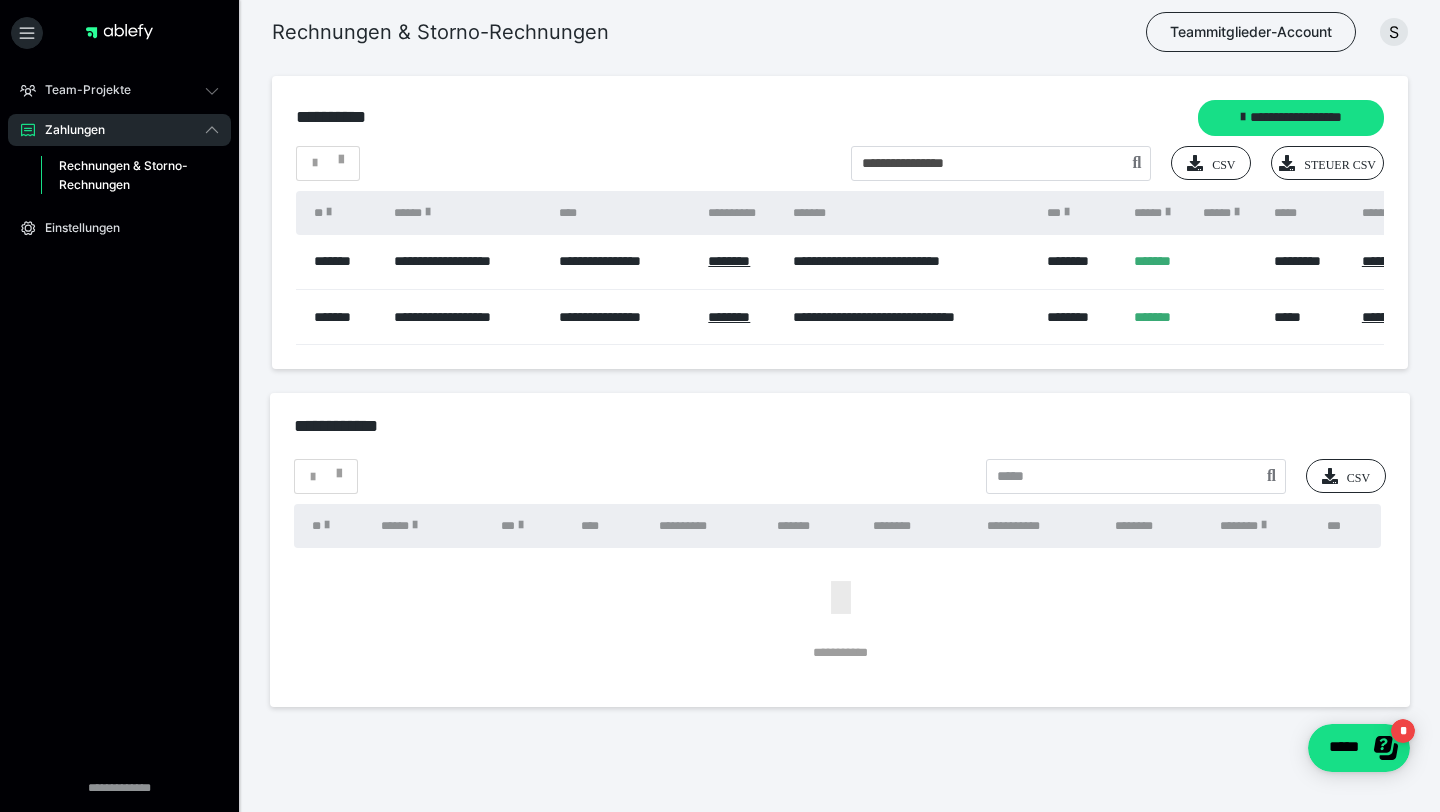 scroll, scrollTop: 0, scrollLeft: 476, axis: horizontal 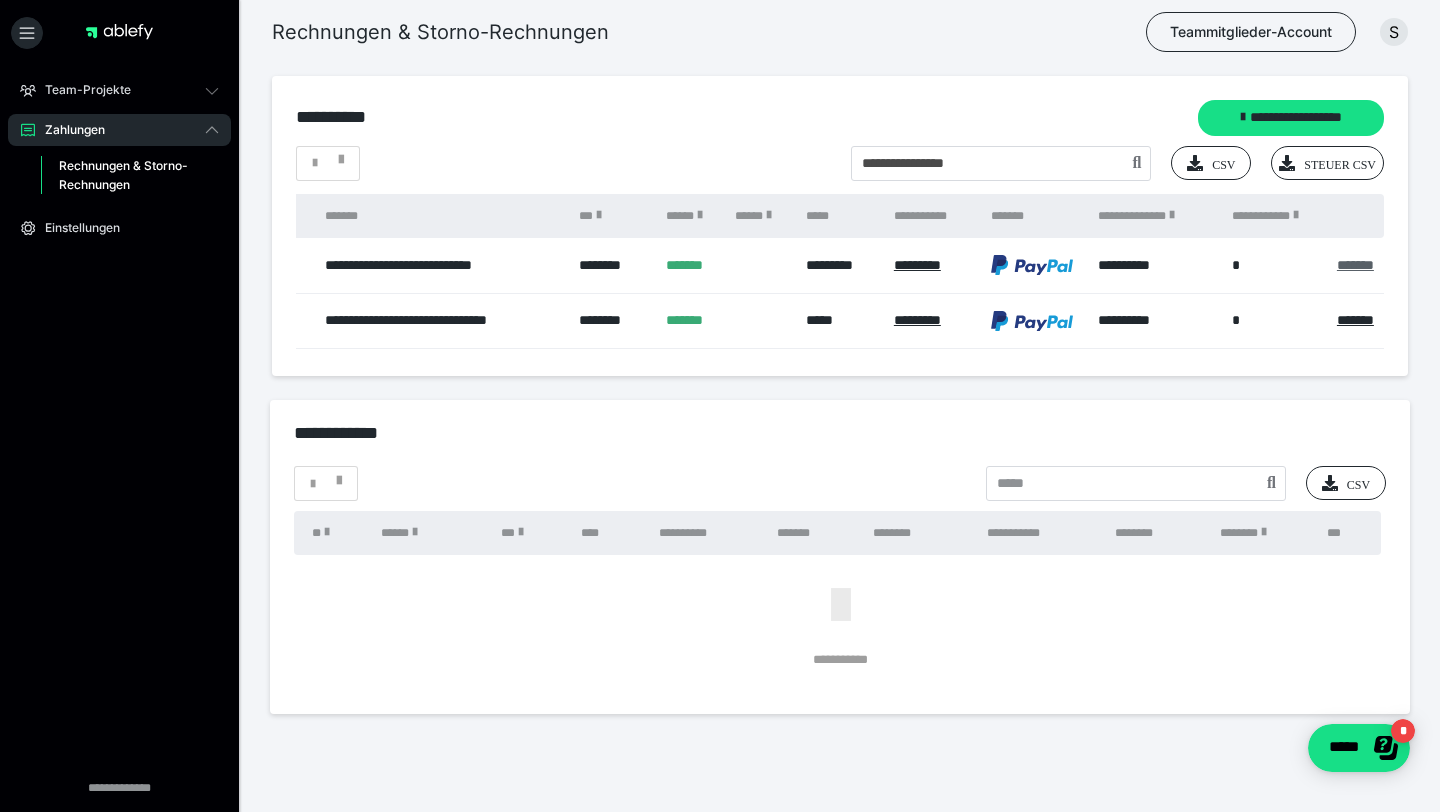 click on "*******" at bounding box center [1355, 265] 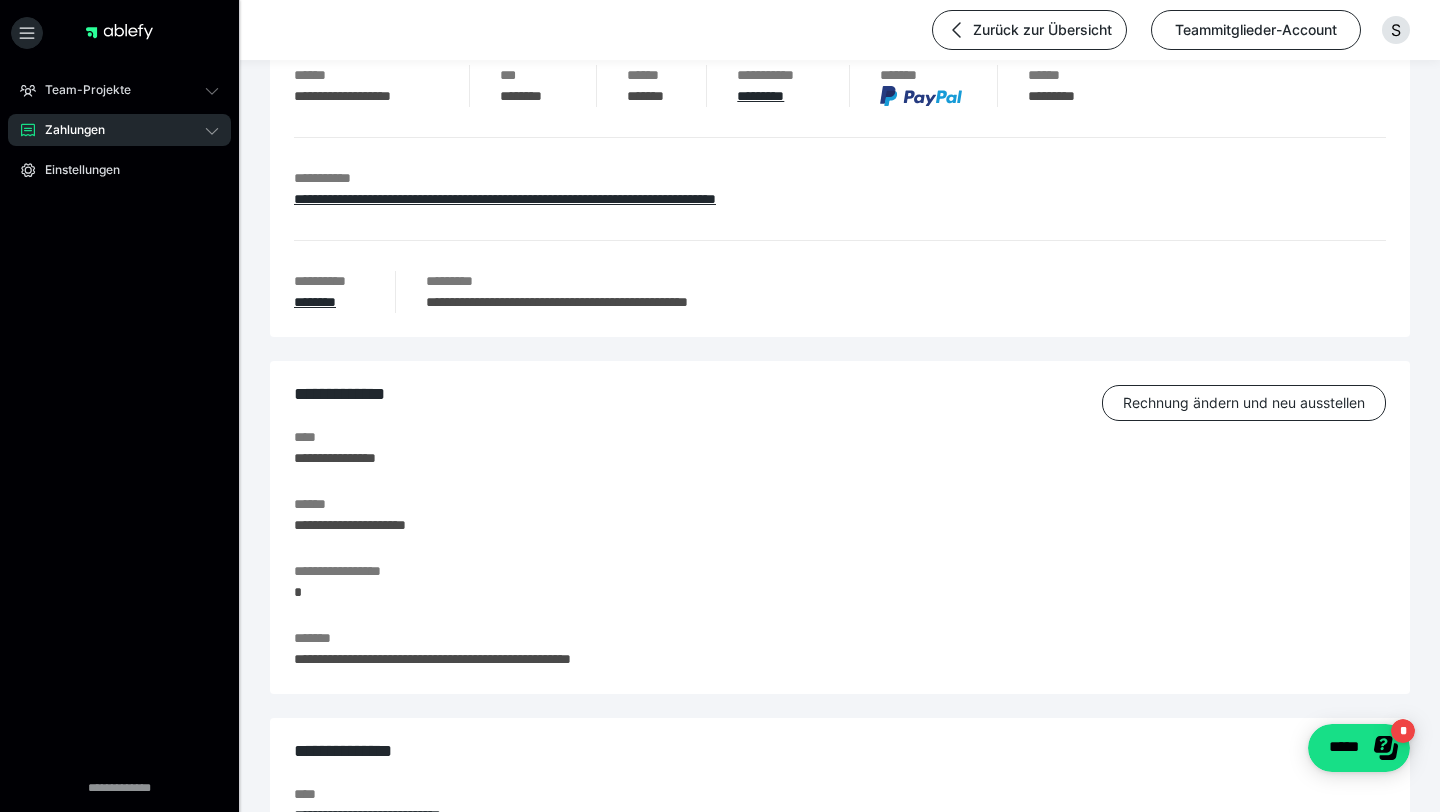 scroll, scrollTop: 116, scrollLeft: 0, axis: vertical 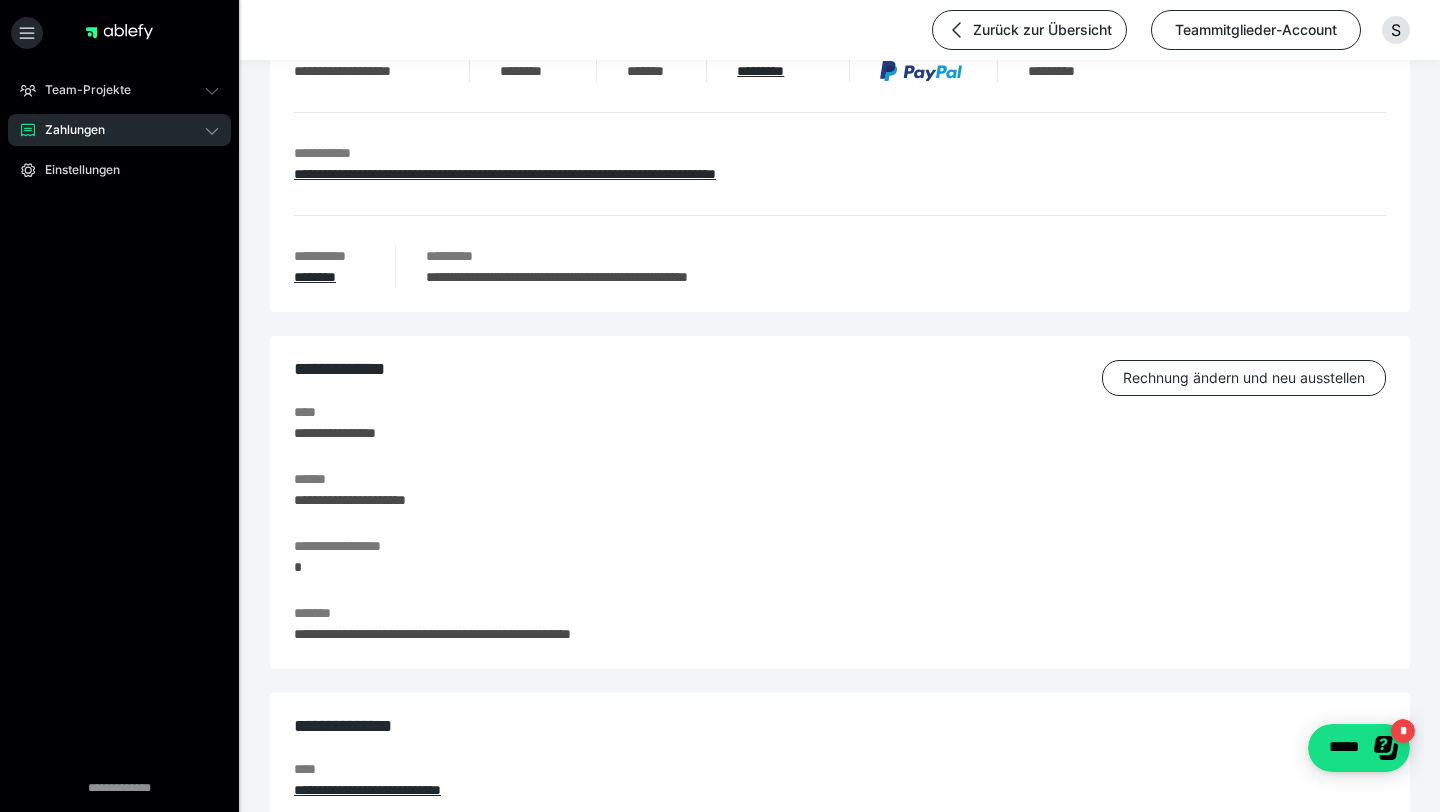 click on "**********" at bounding box center [825, 433] 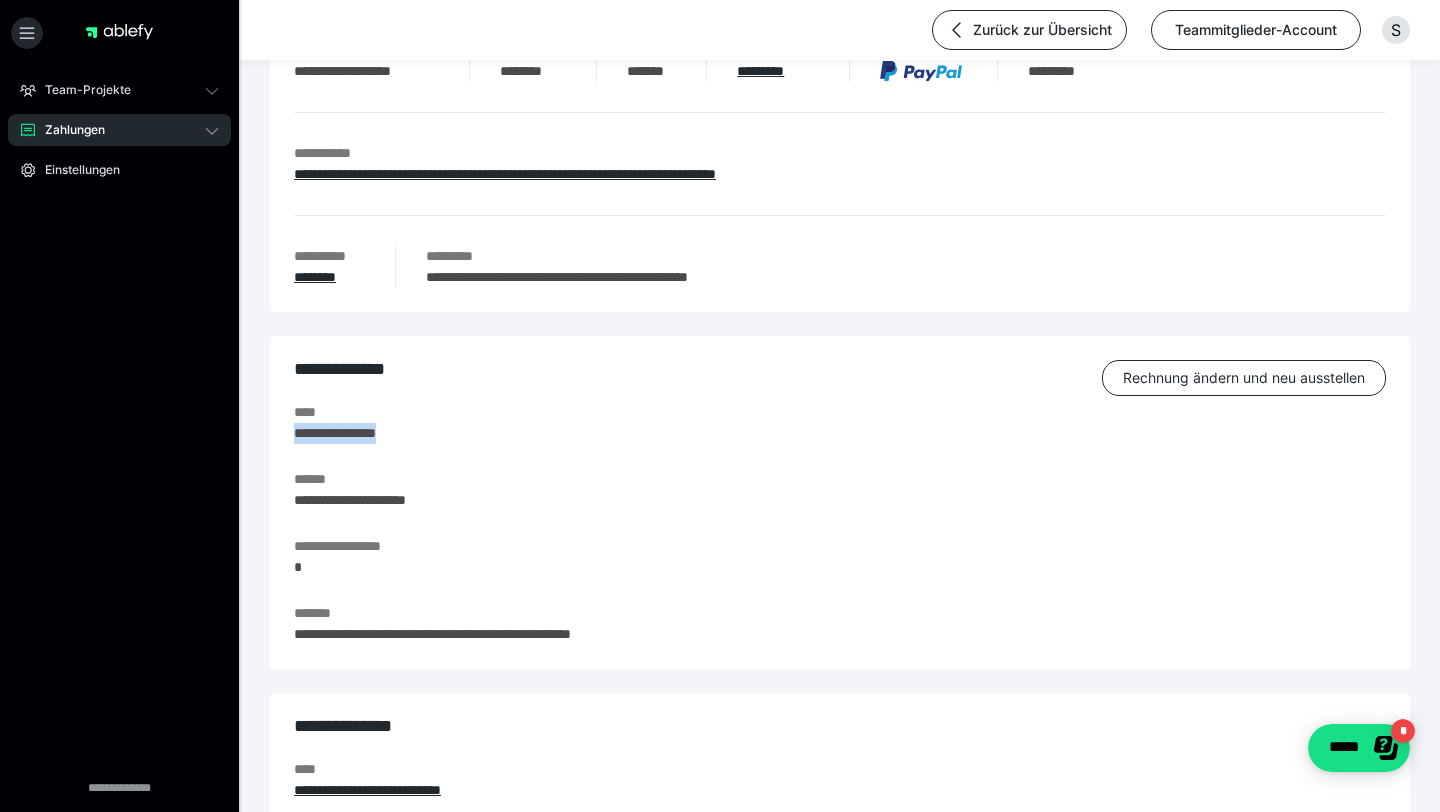 drag, startPoint x: 400, startPoint y: 429, endPoint x: 310, endPoint y: 429, distance: 90 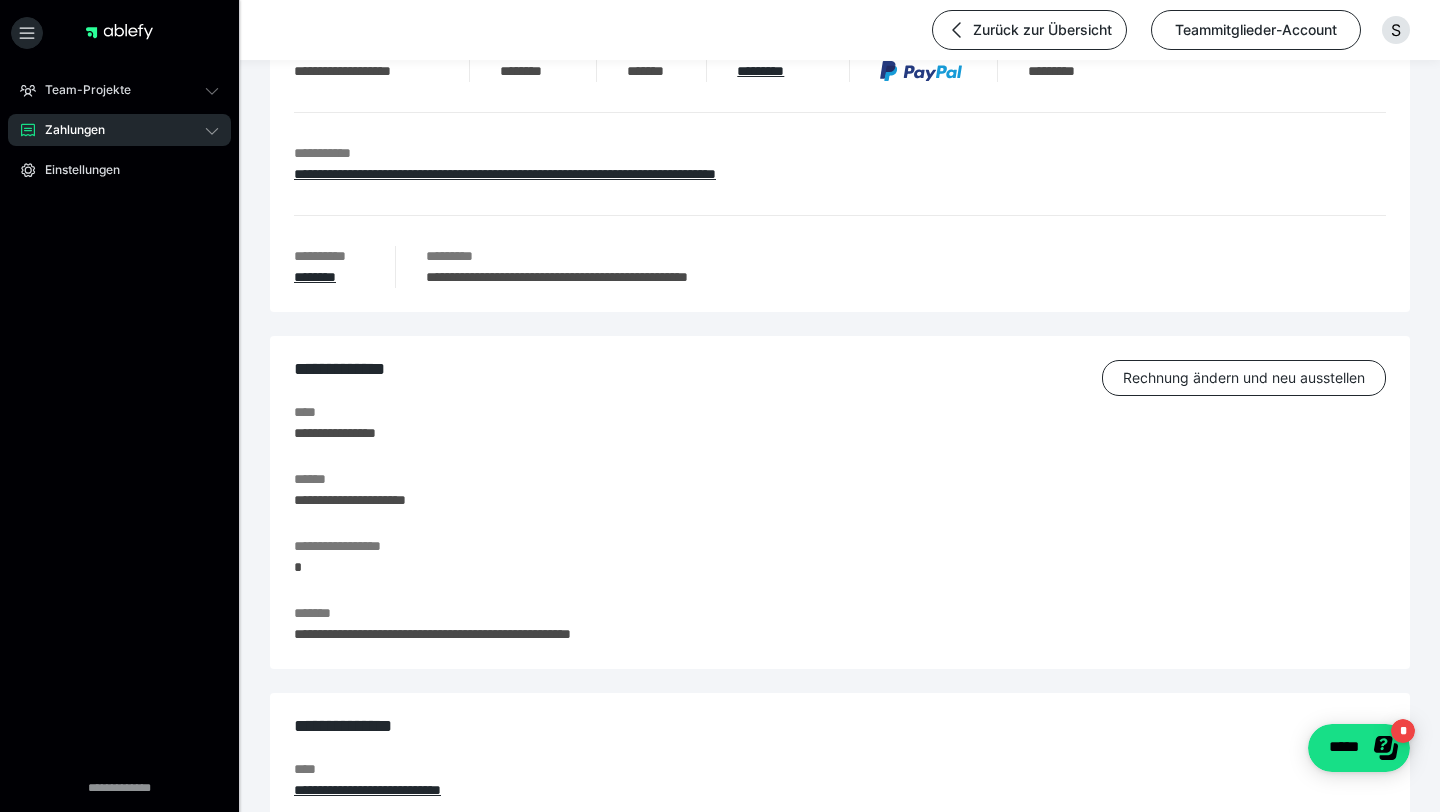 click on "**********" at bounding box center (825, 500) 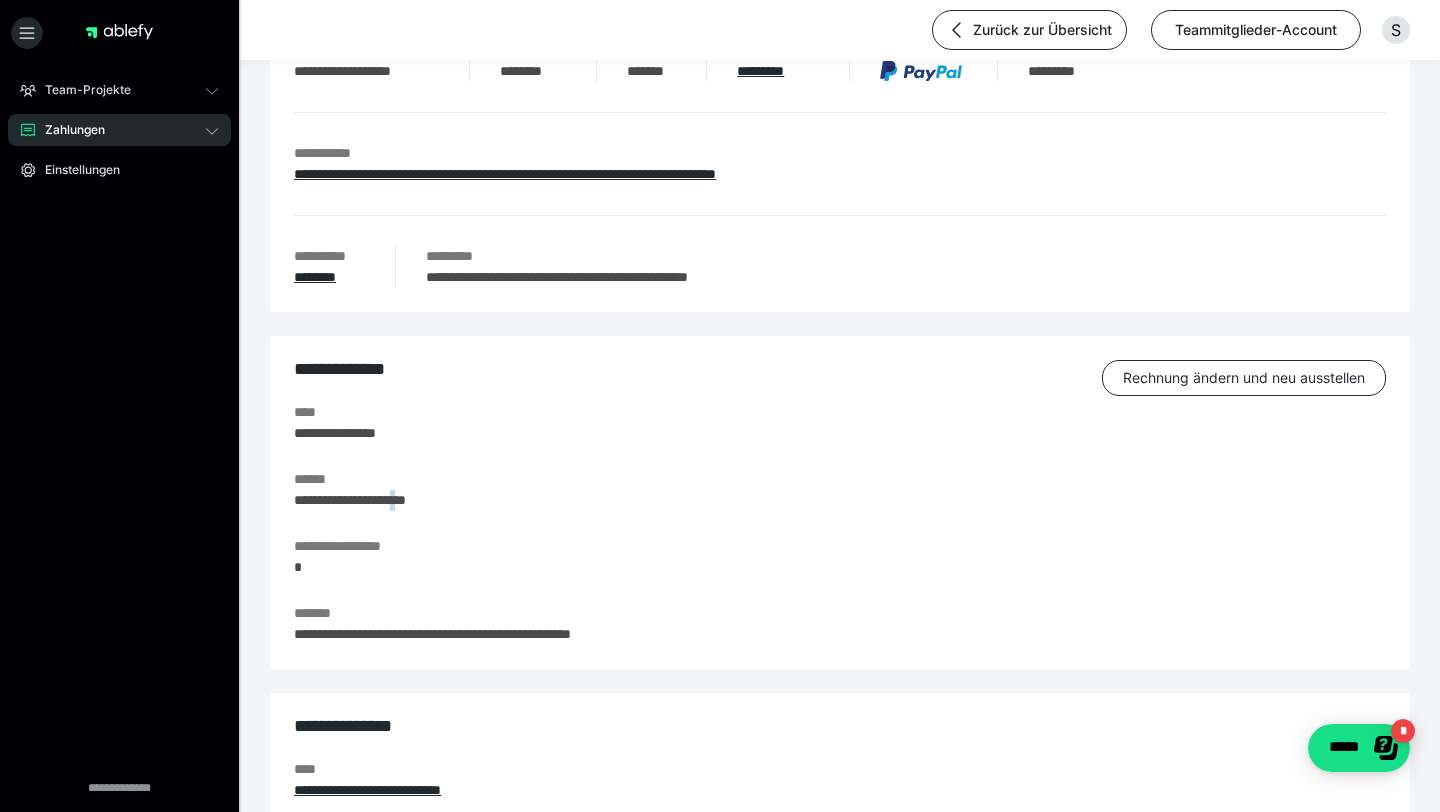 click on "**********" at bounding box center [825, 500] 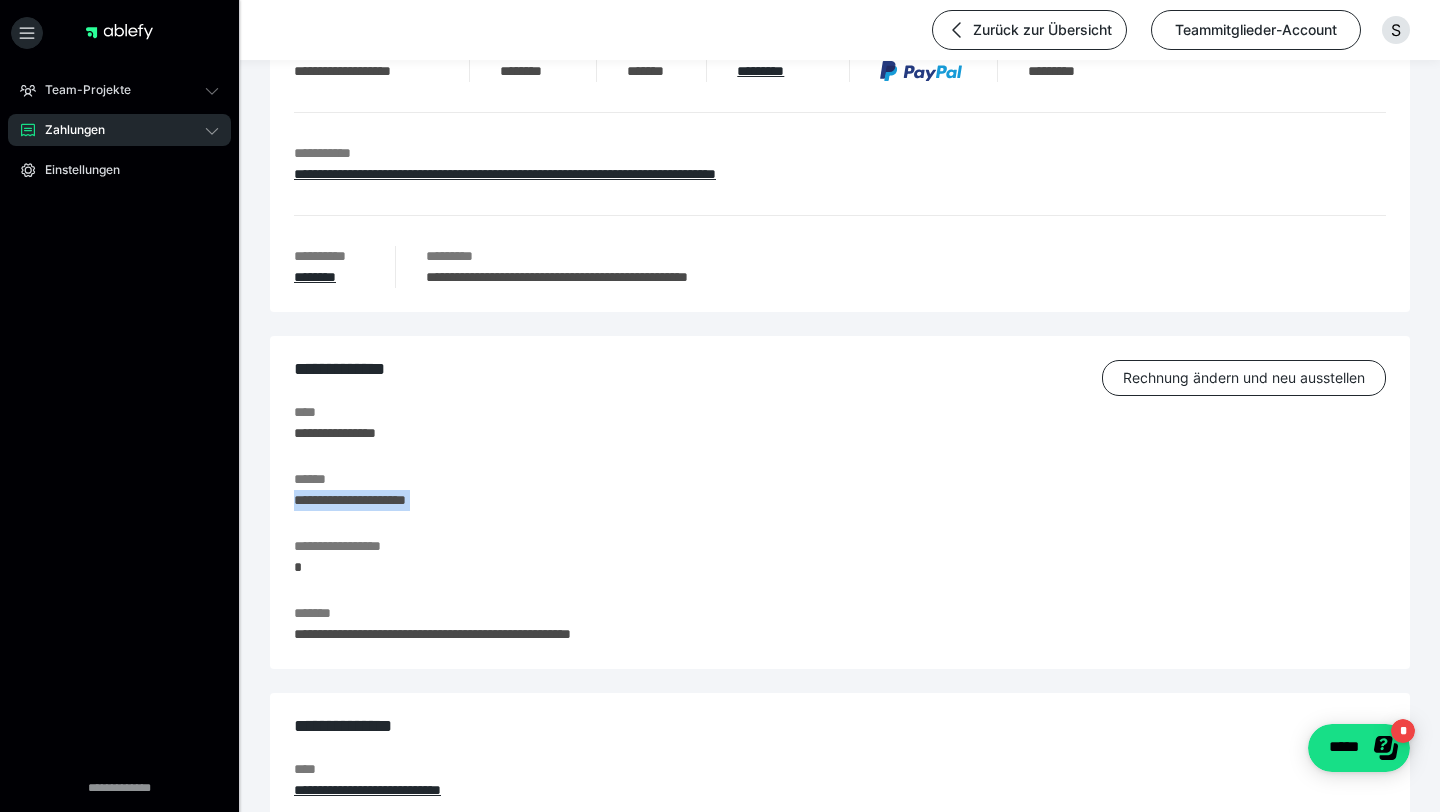 drag, startPoint x: 431, startPoint y: 501, endPoint x: 320, endPoint y: 501, distance: 111 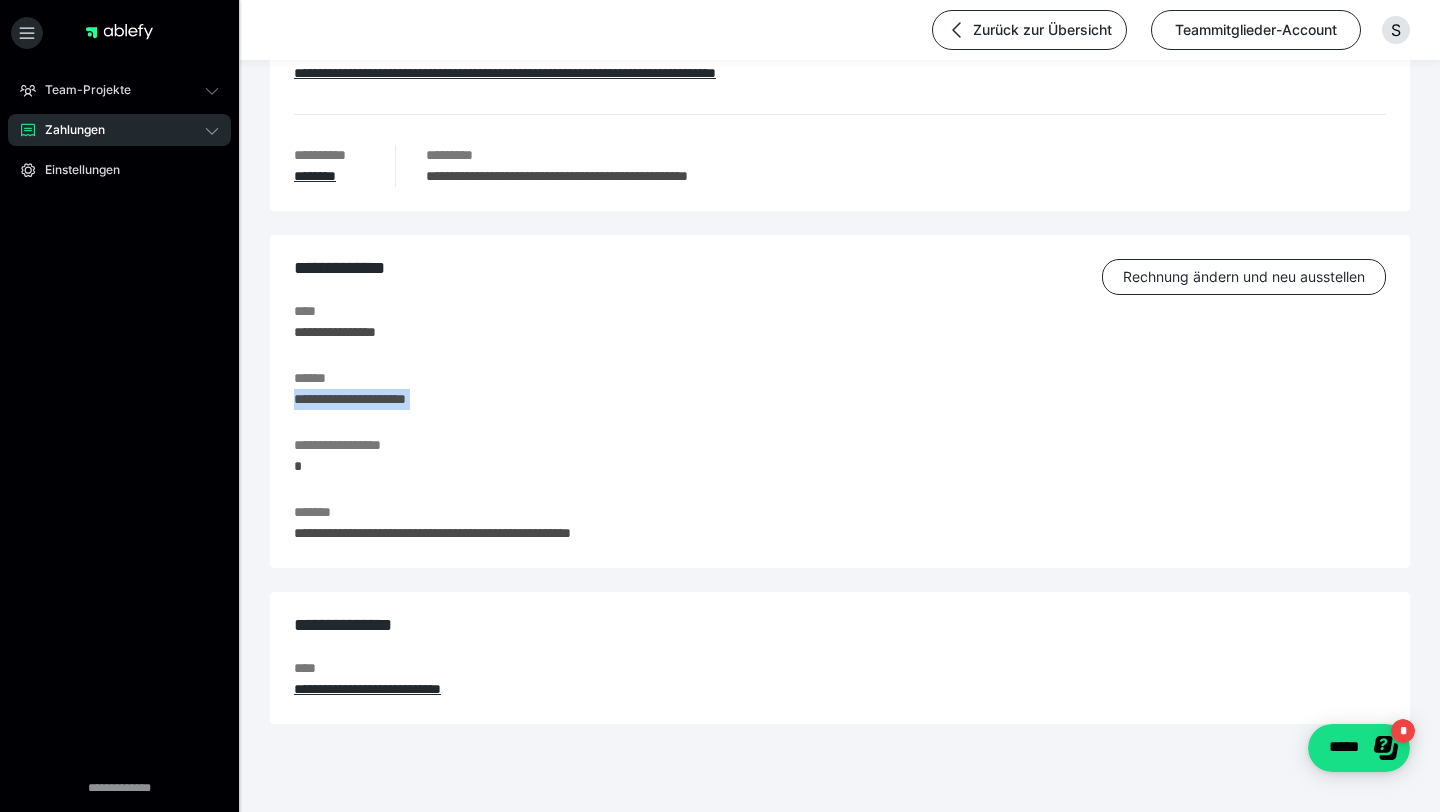 scroll, scrollTop: 239, scrollLeft: 0, axis: vertical 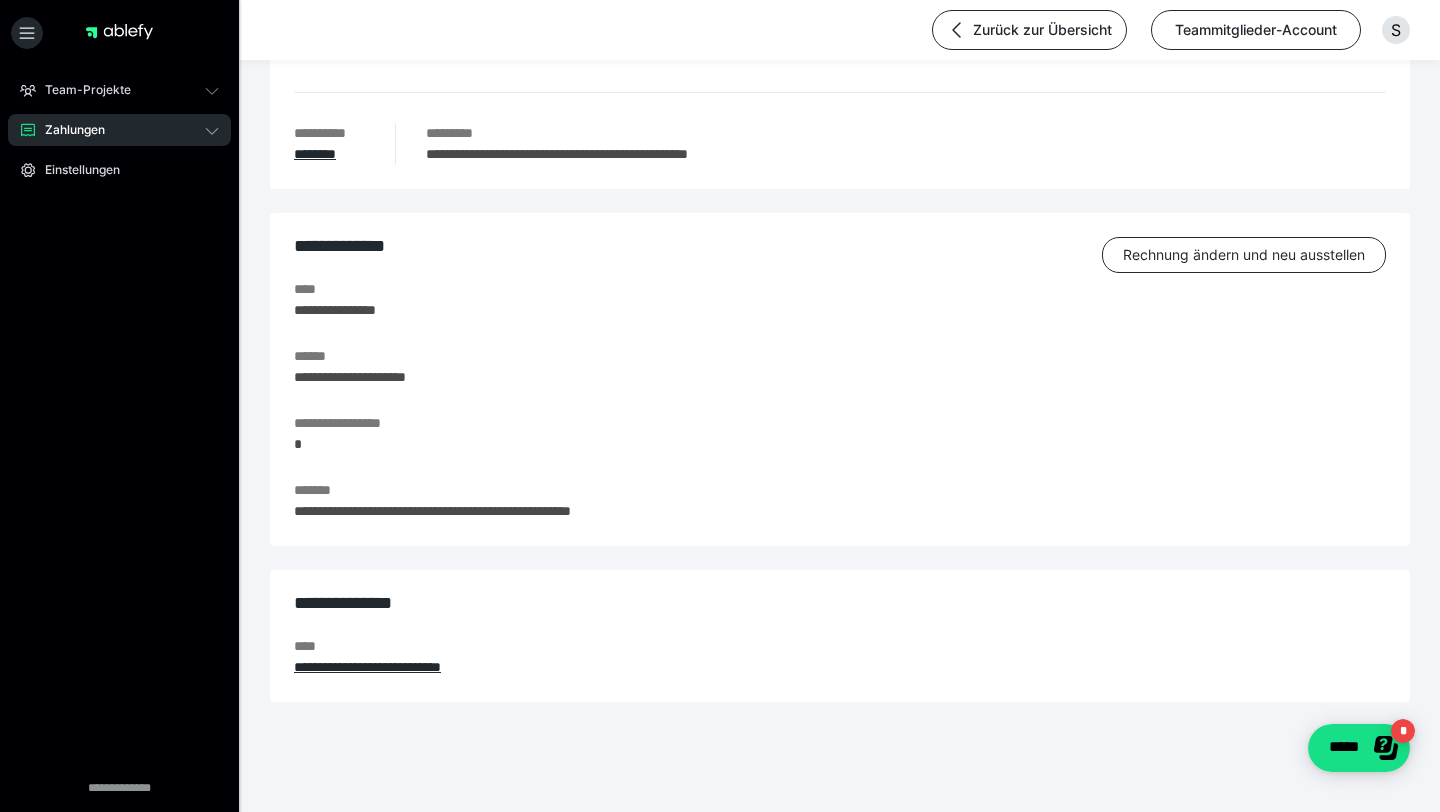 click on "**********" at bounding box center (840, 511) 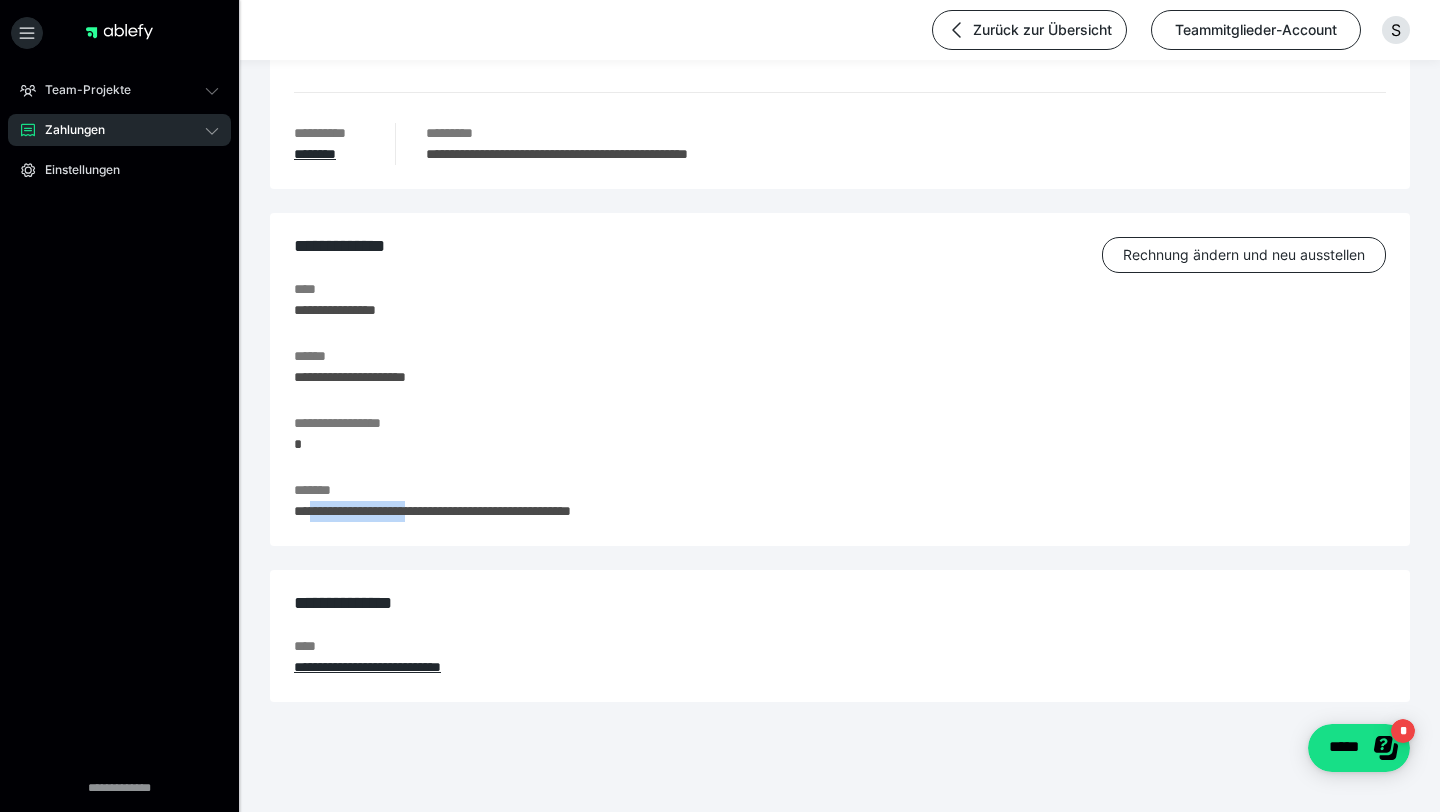 drag, startPoint x: 449, startPoint y: 518, endPoint x: 360, endPoint y: 518, distance: 89 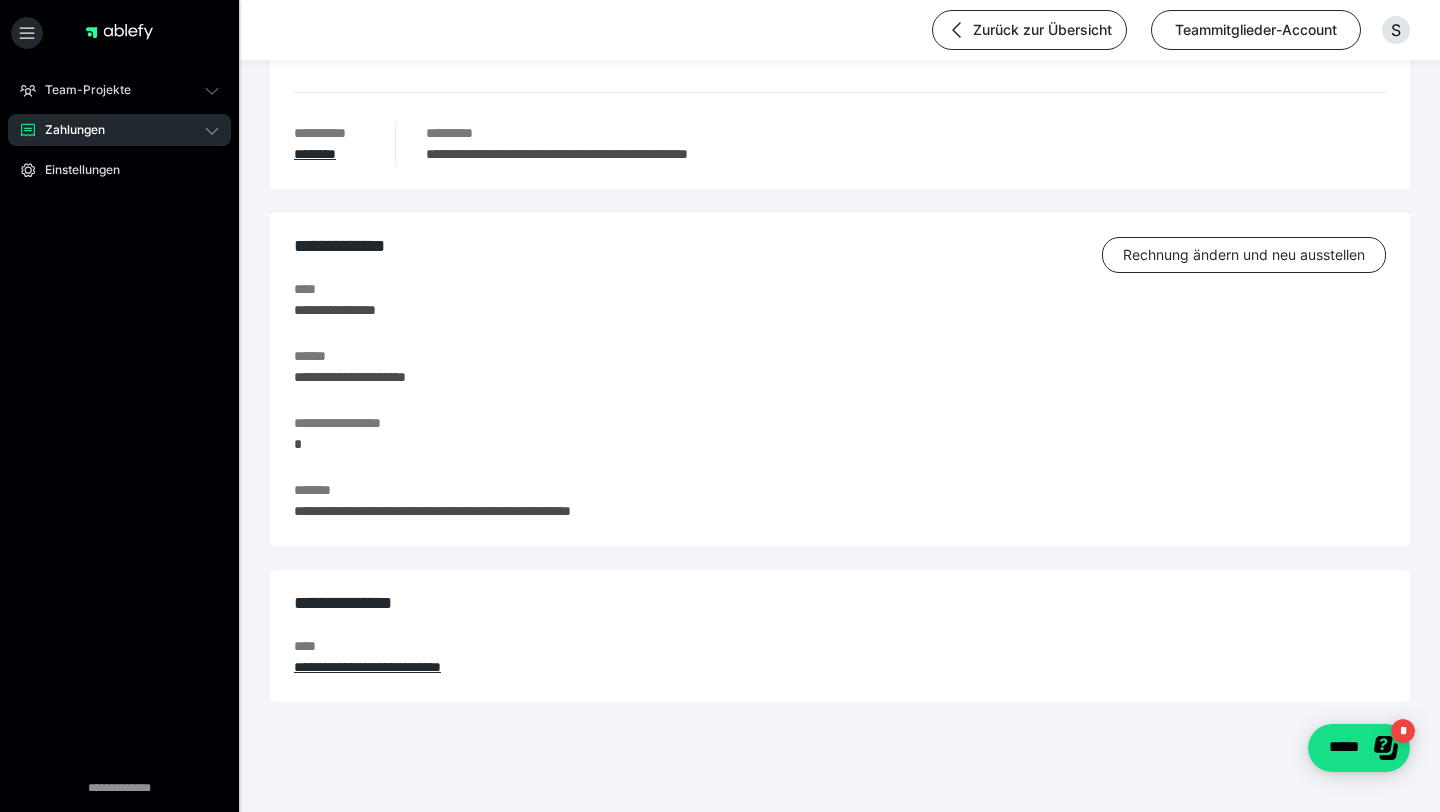 click on "**********" at bounding box center (840, 511) 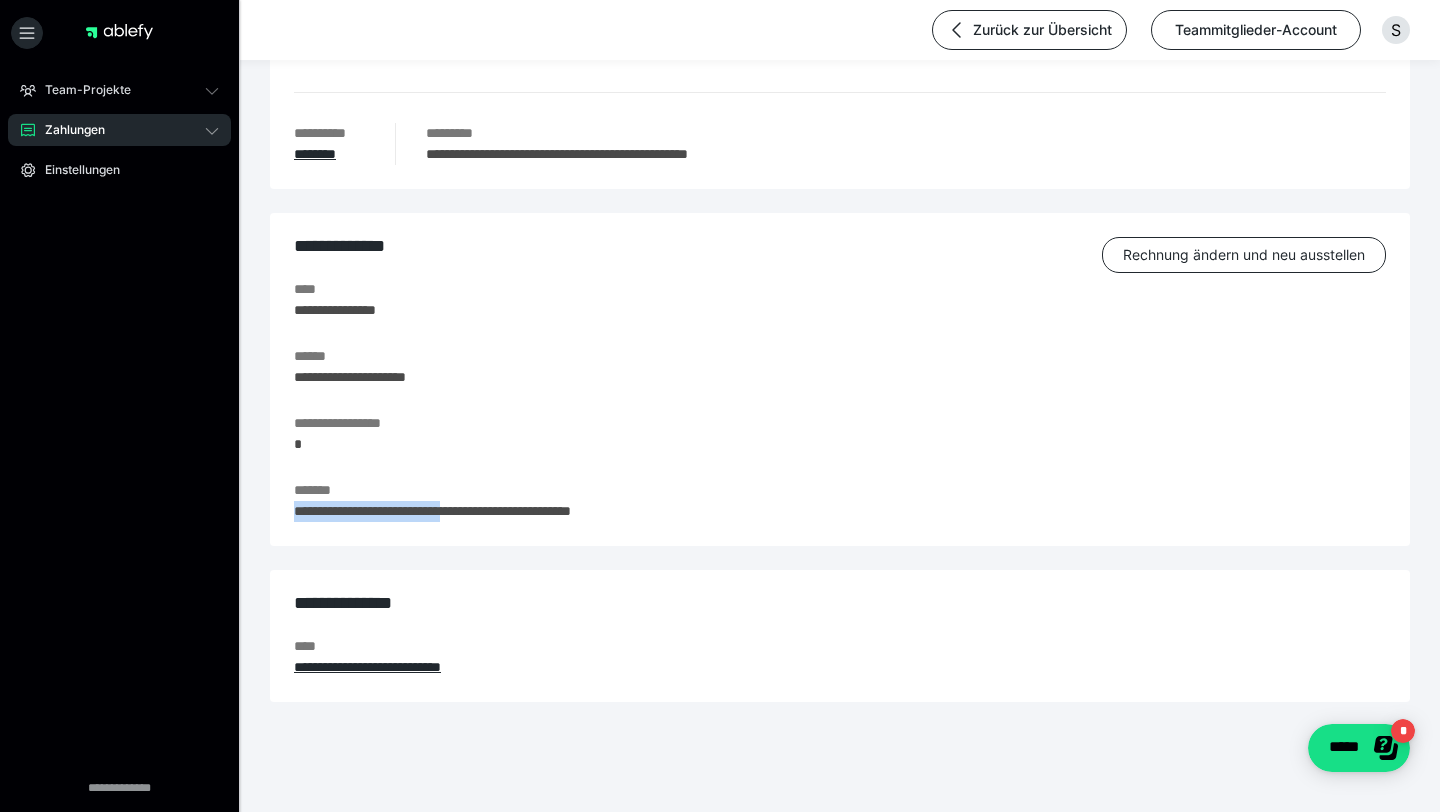 drag, startPoint x: 297, startPoint y: 509, endPoint x: 482, endPoint y: 509, distance: 185 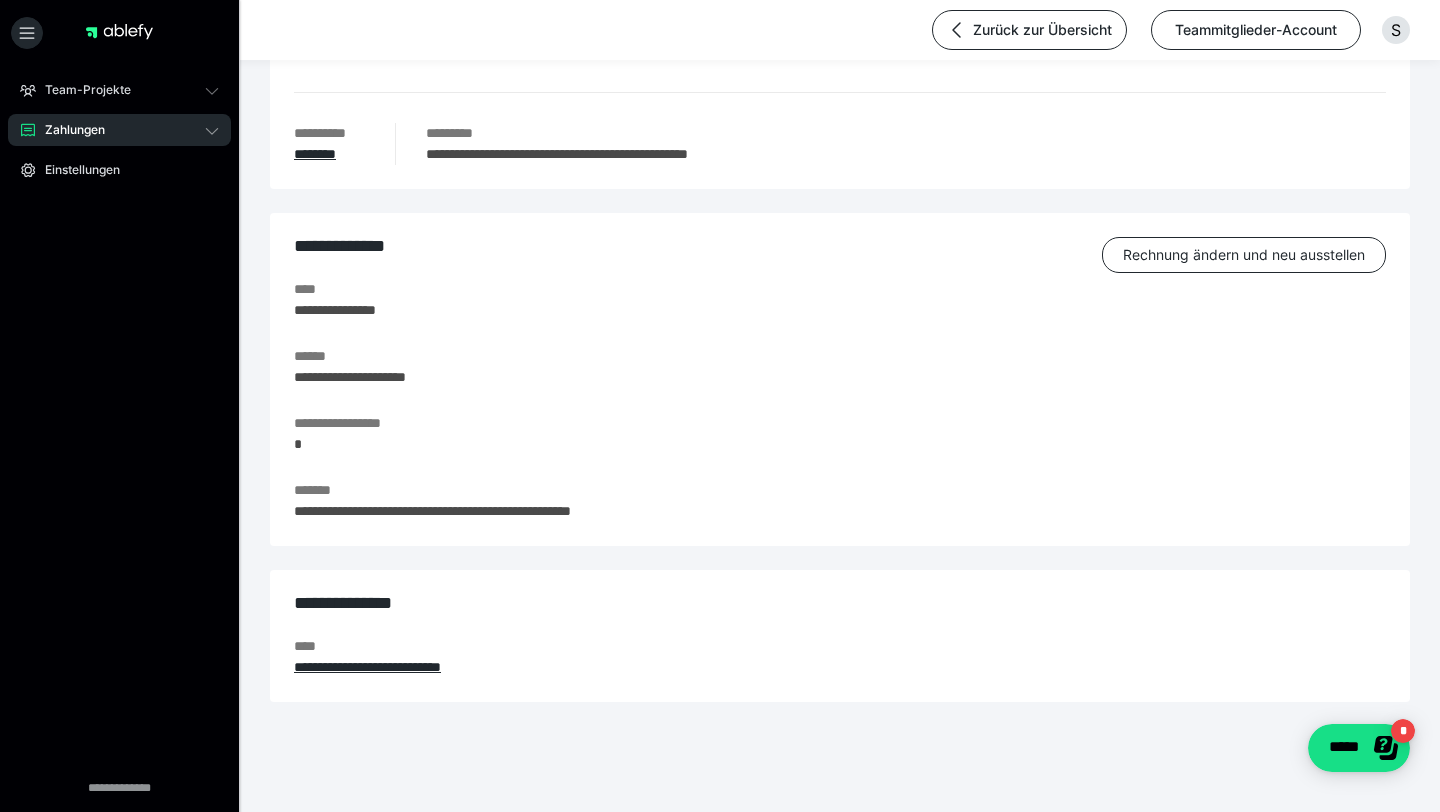 click on "**********" at bounding box center [840, 511] 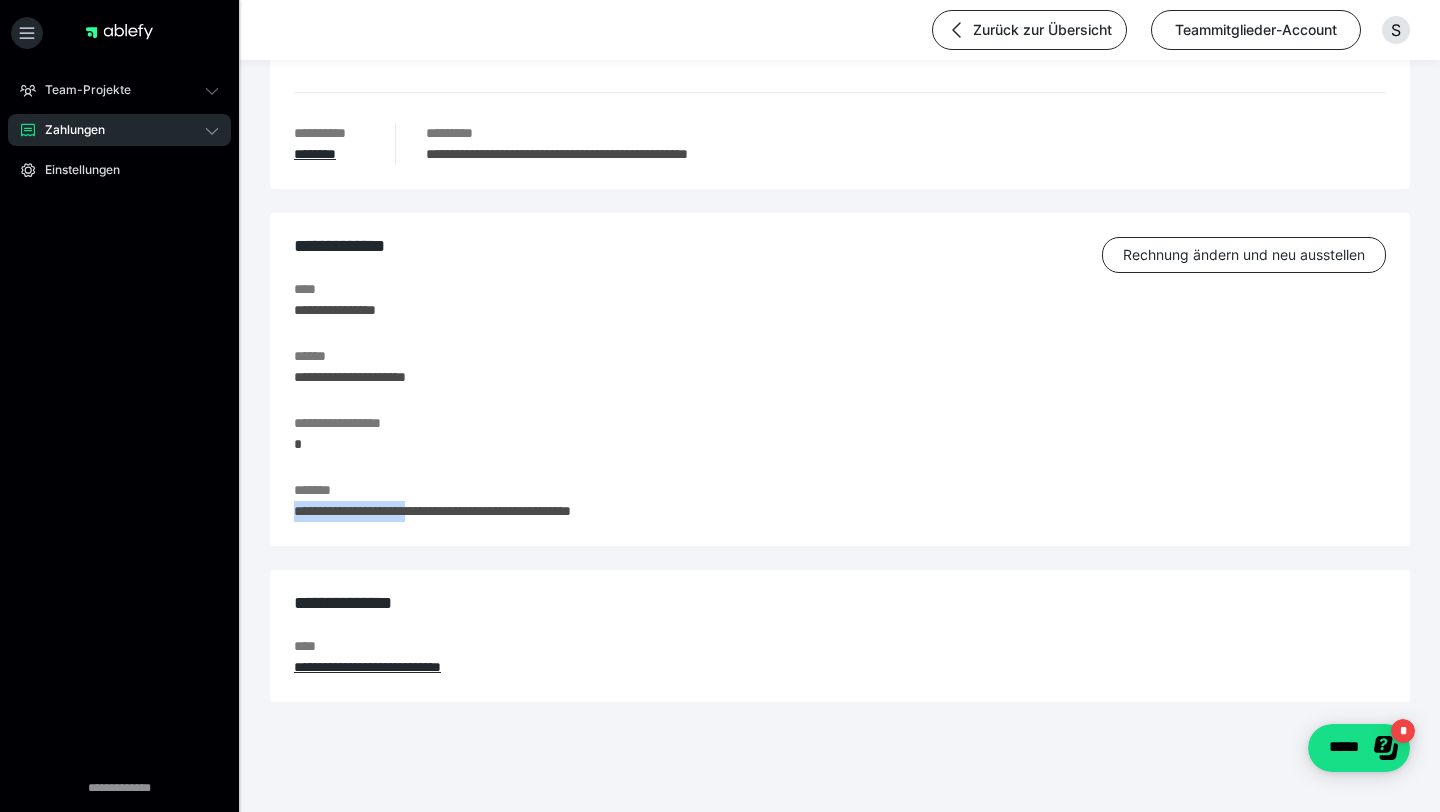 drag, startPoint x: 450, startPoint y: 517, endPoint x: 299, endPoint y: 517, distance: 151 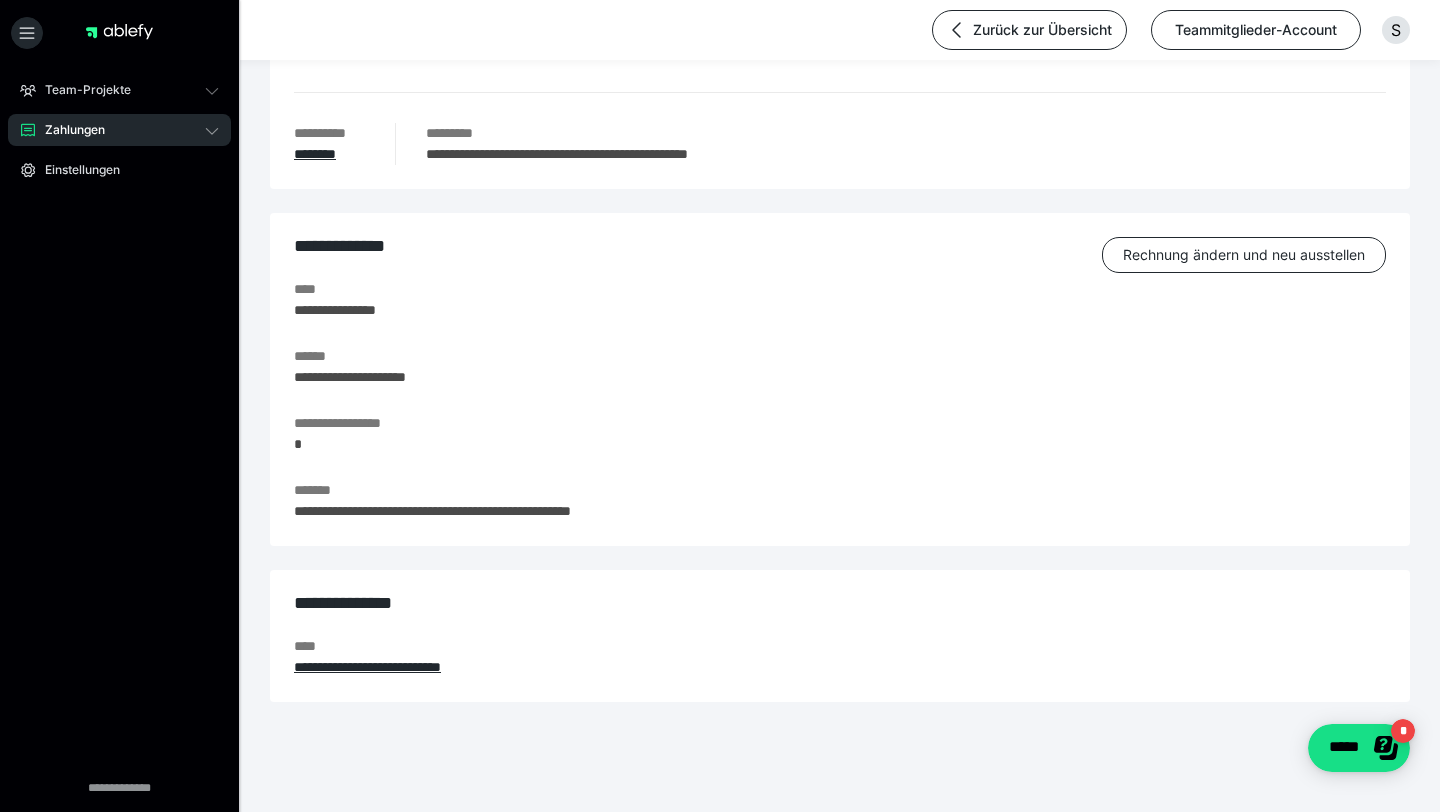 click on "**********" at bounding box center (840, 511) 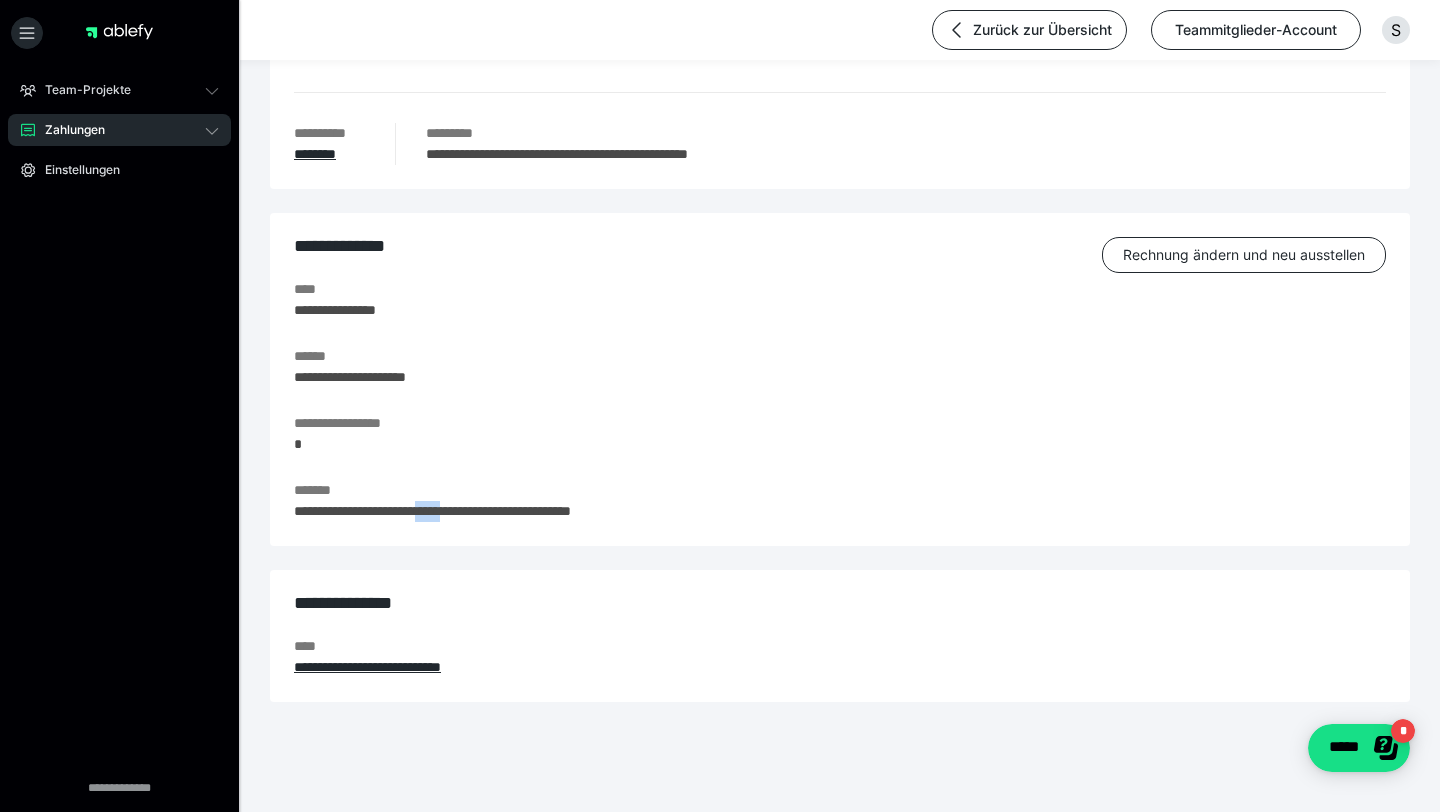 click on "**********" at bounding box center [840, 511] 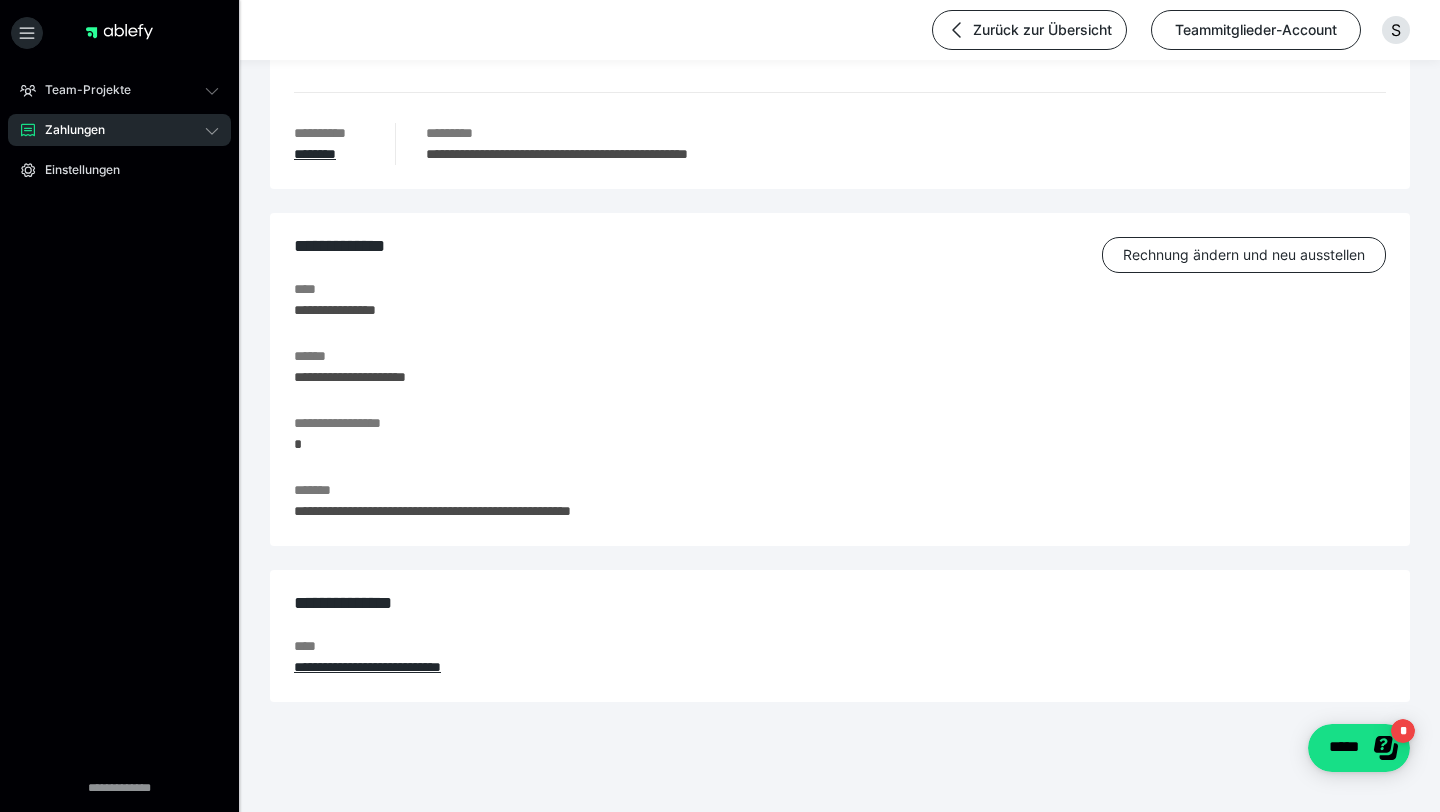 click on "**********" at bounding box center (840, 511) 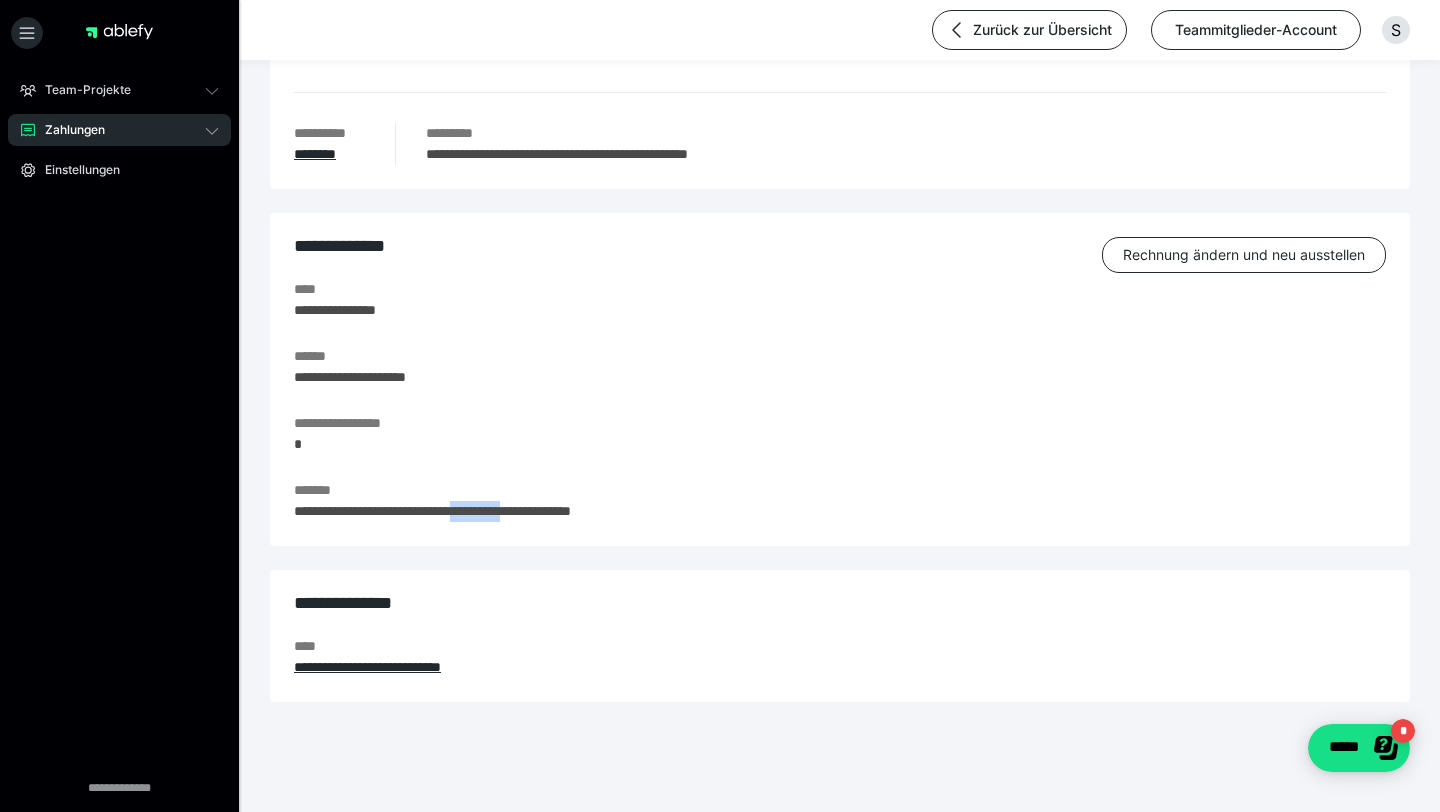 click on "**********" at bounding box center (840, 511) 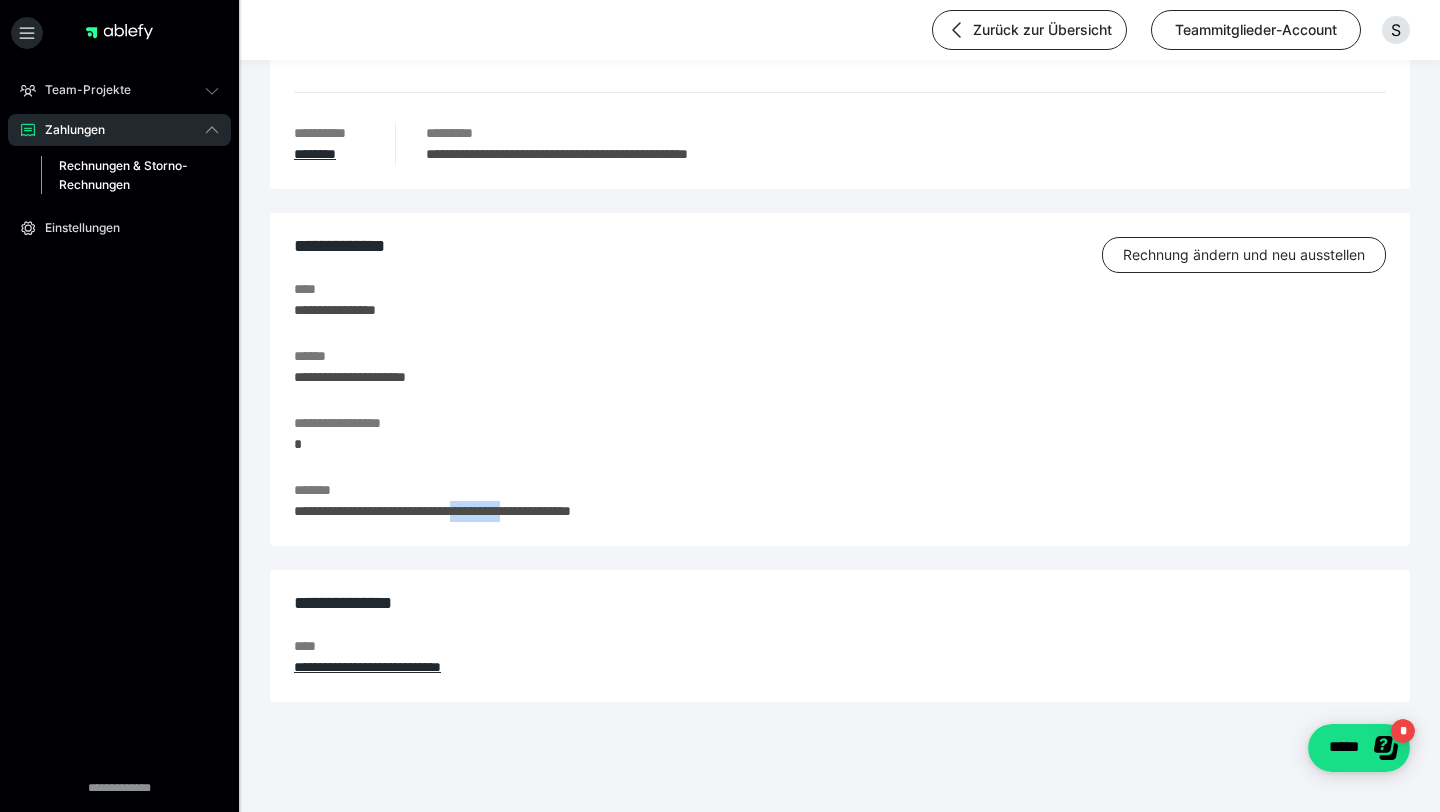 click on "Rechnungen & Storno-Rechnungen" at bounding box center [126, 175] 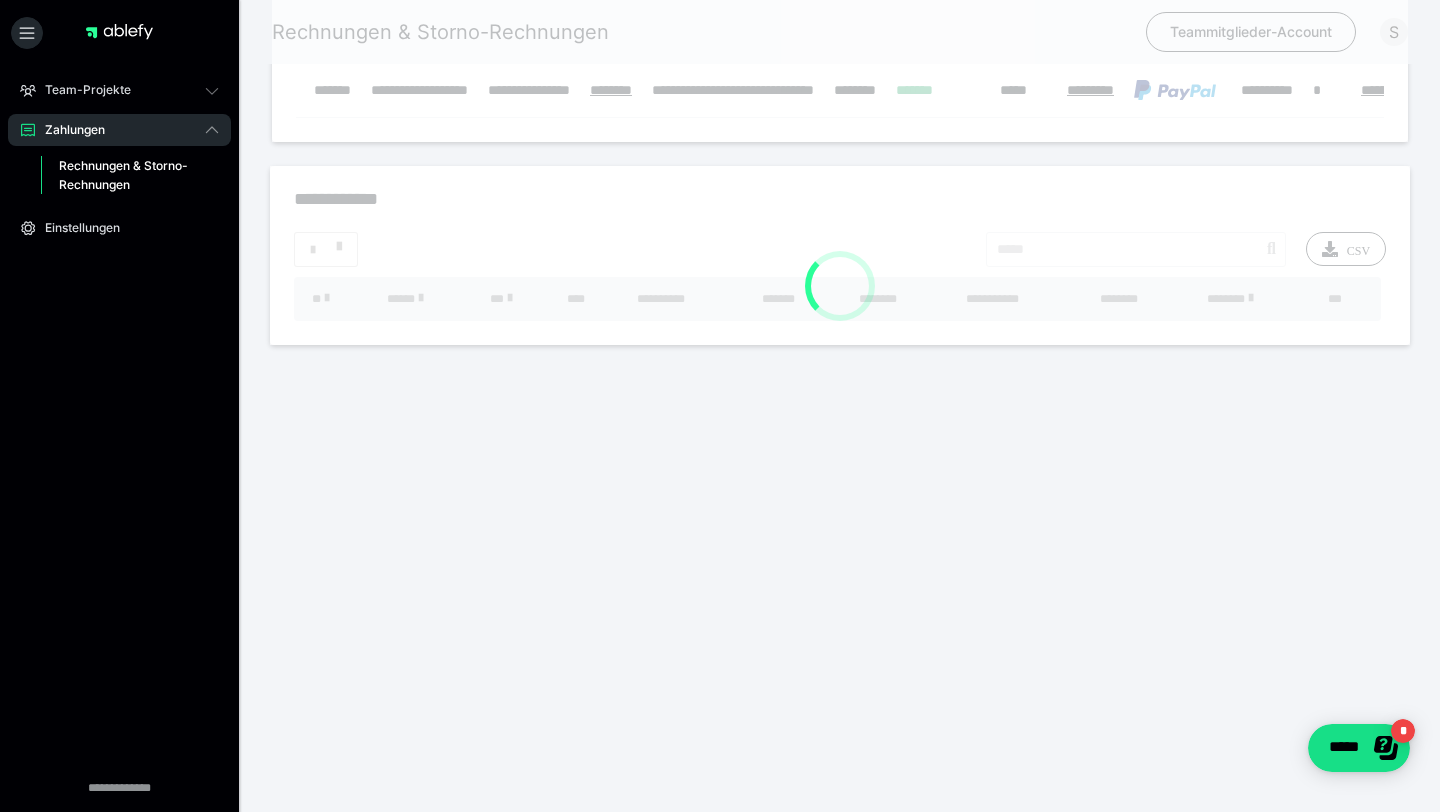 scroll, scrollTop: 0, scrollLeft: 0, axis: both 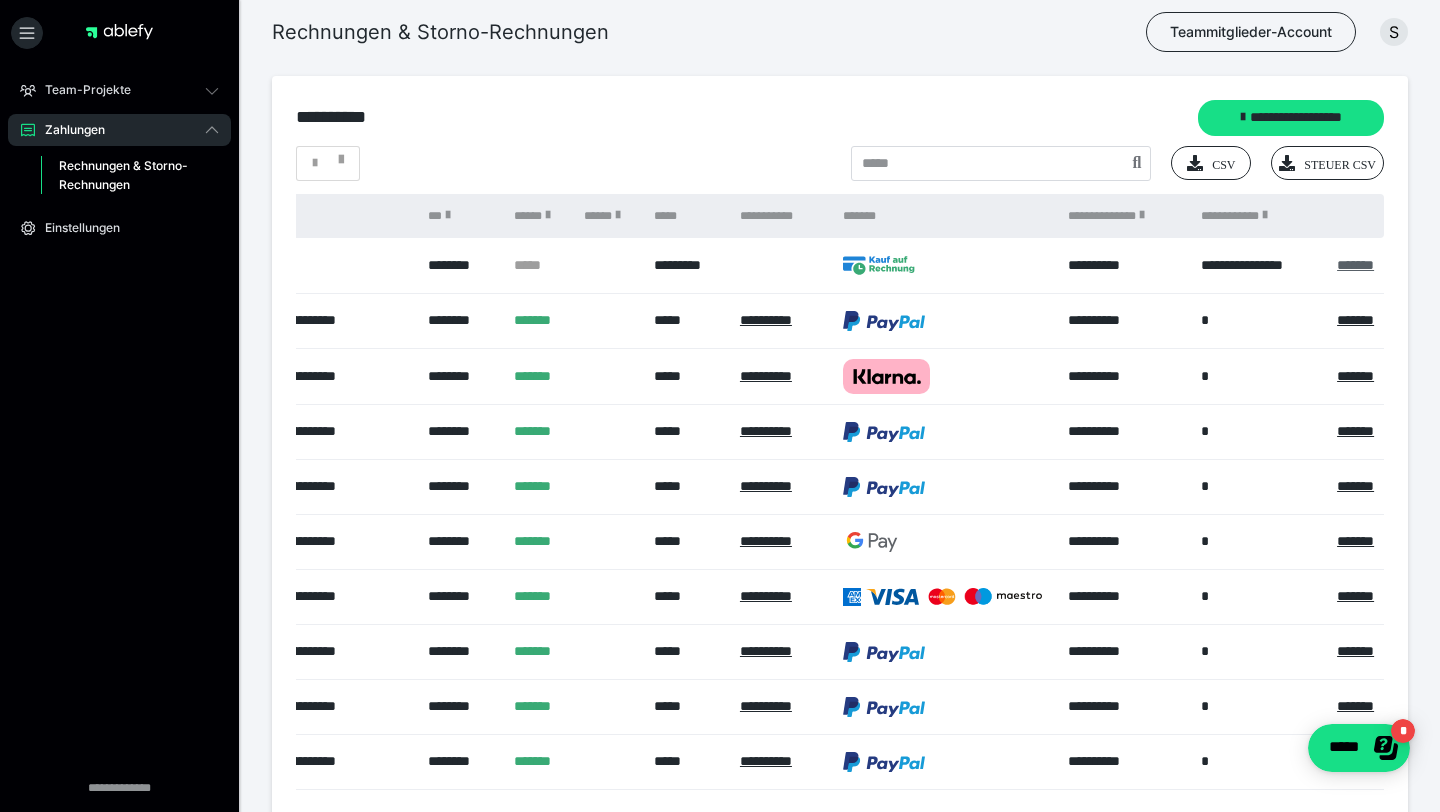 click on "*******" at bounding box center (1355, 265) 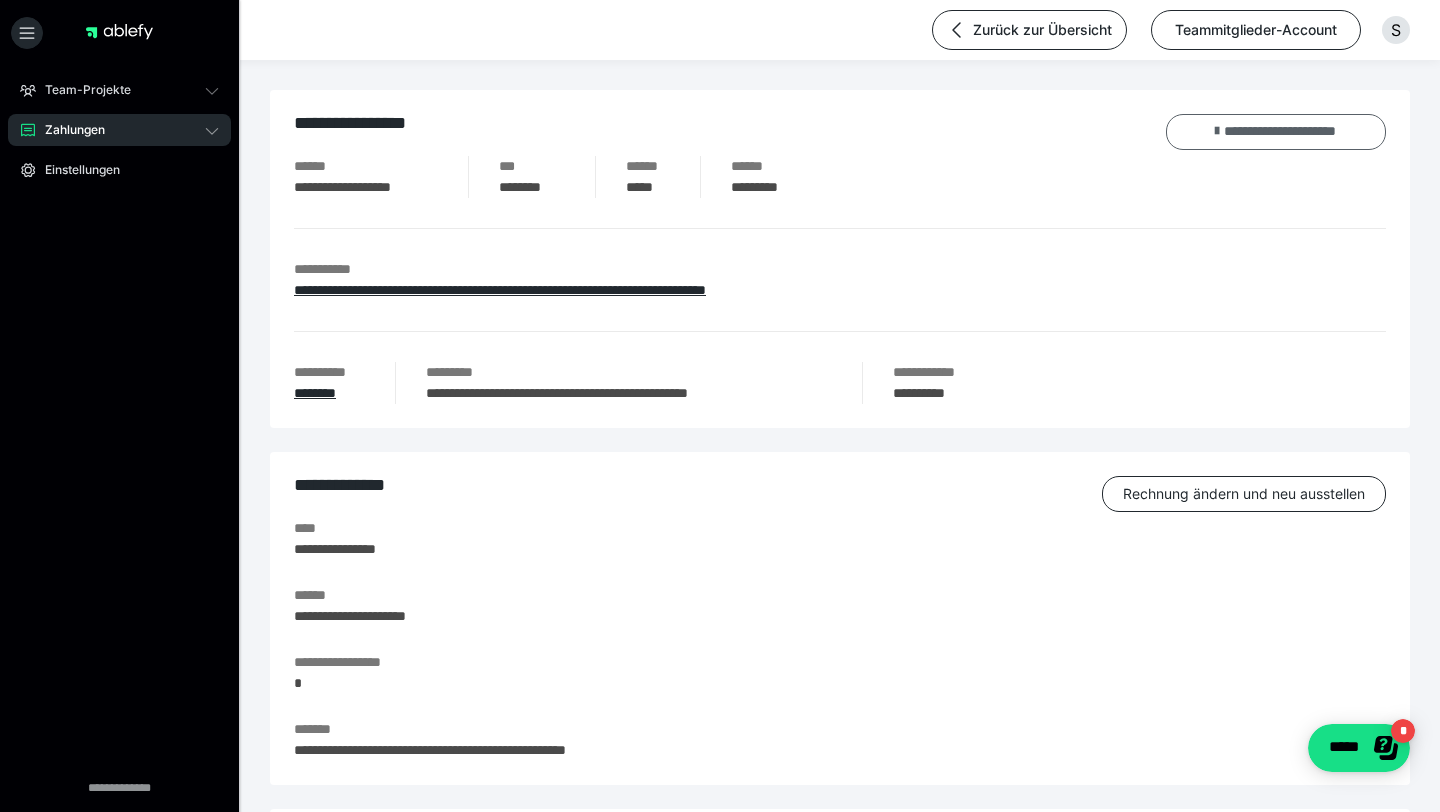 click on "**********" at bounding box center (1276, 132) 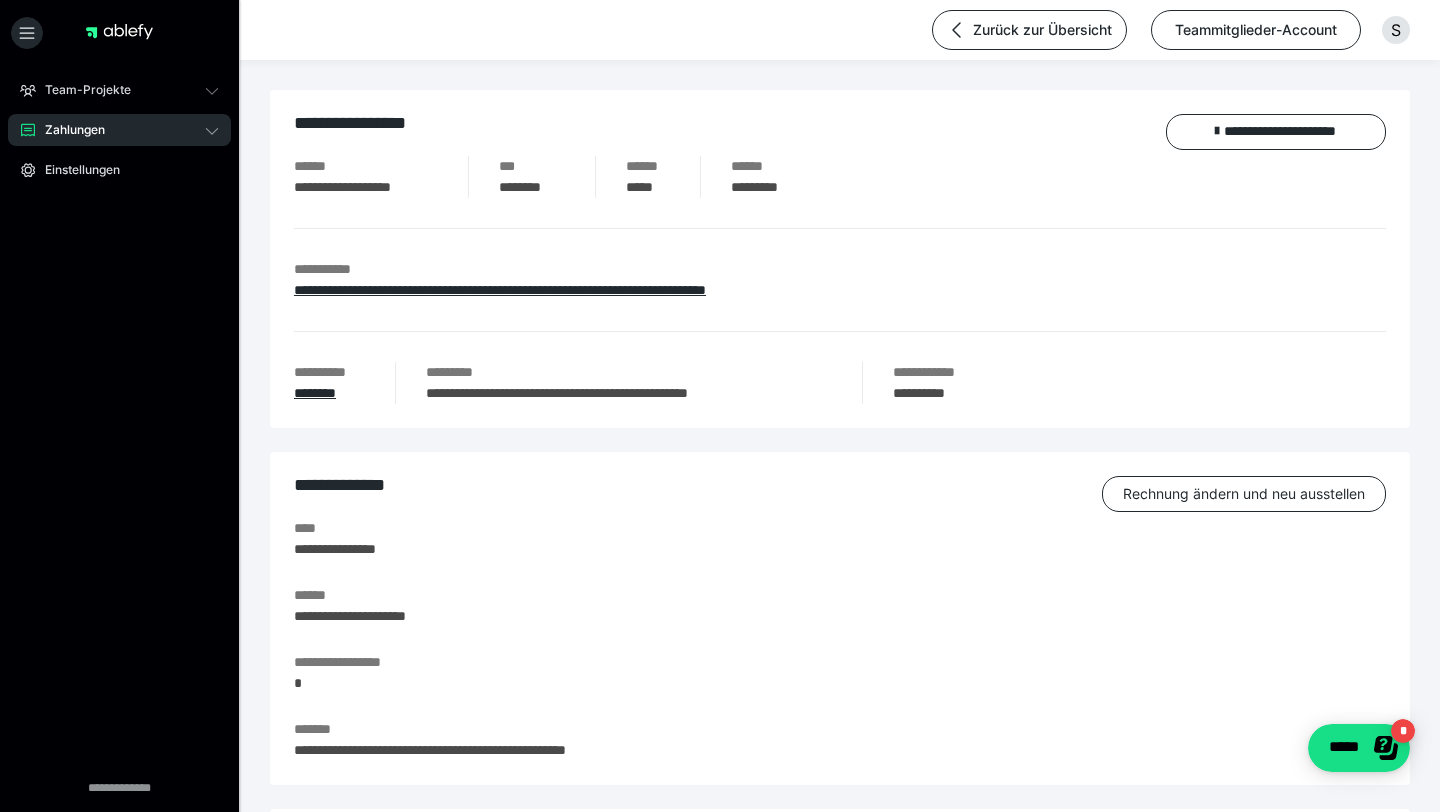 click on "Zahlungen" at bounding box center [119, 130] 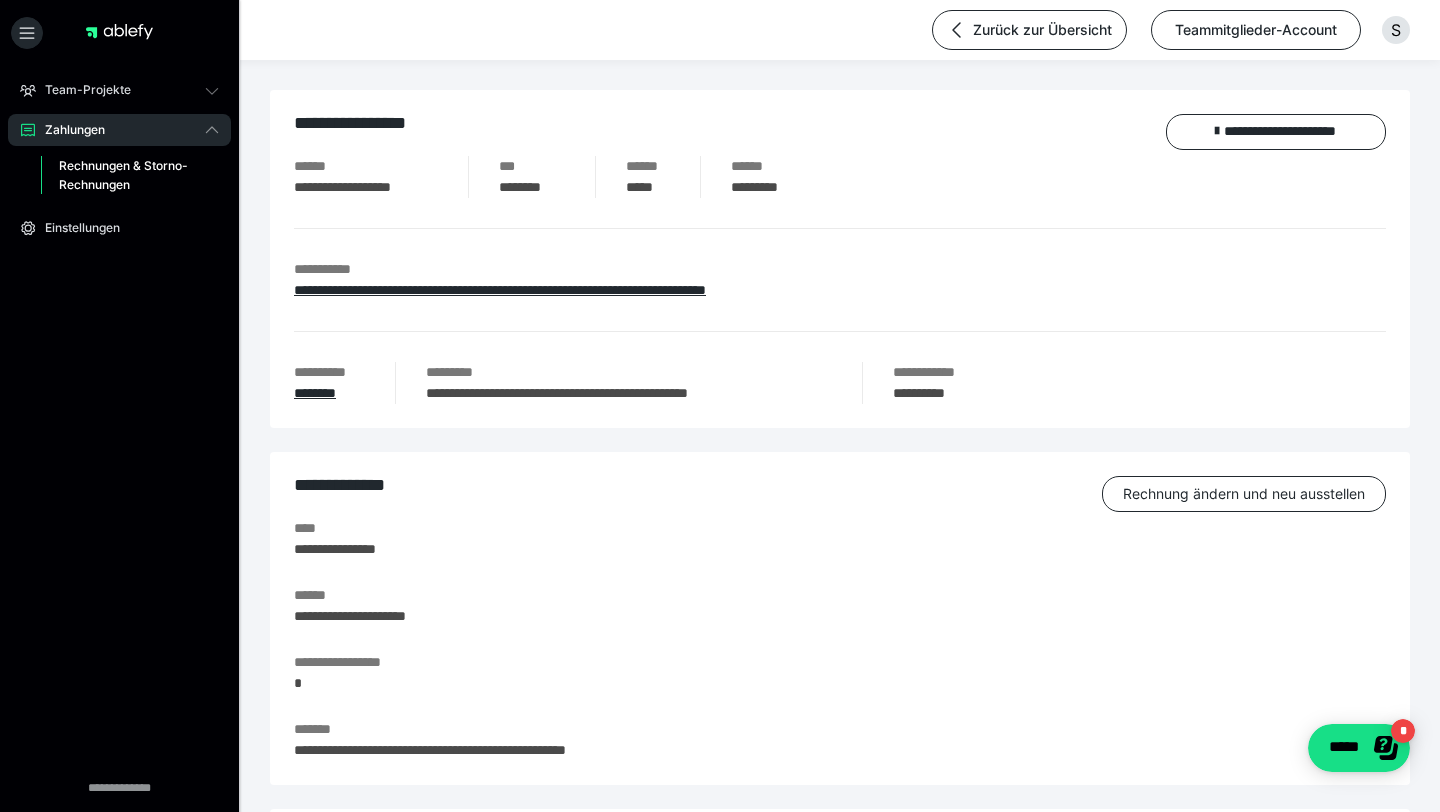 click on "Rechnungen & Storno-Rechnungen" at bounding box center (126, 175) 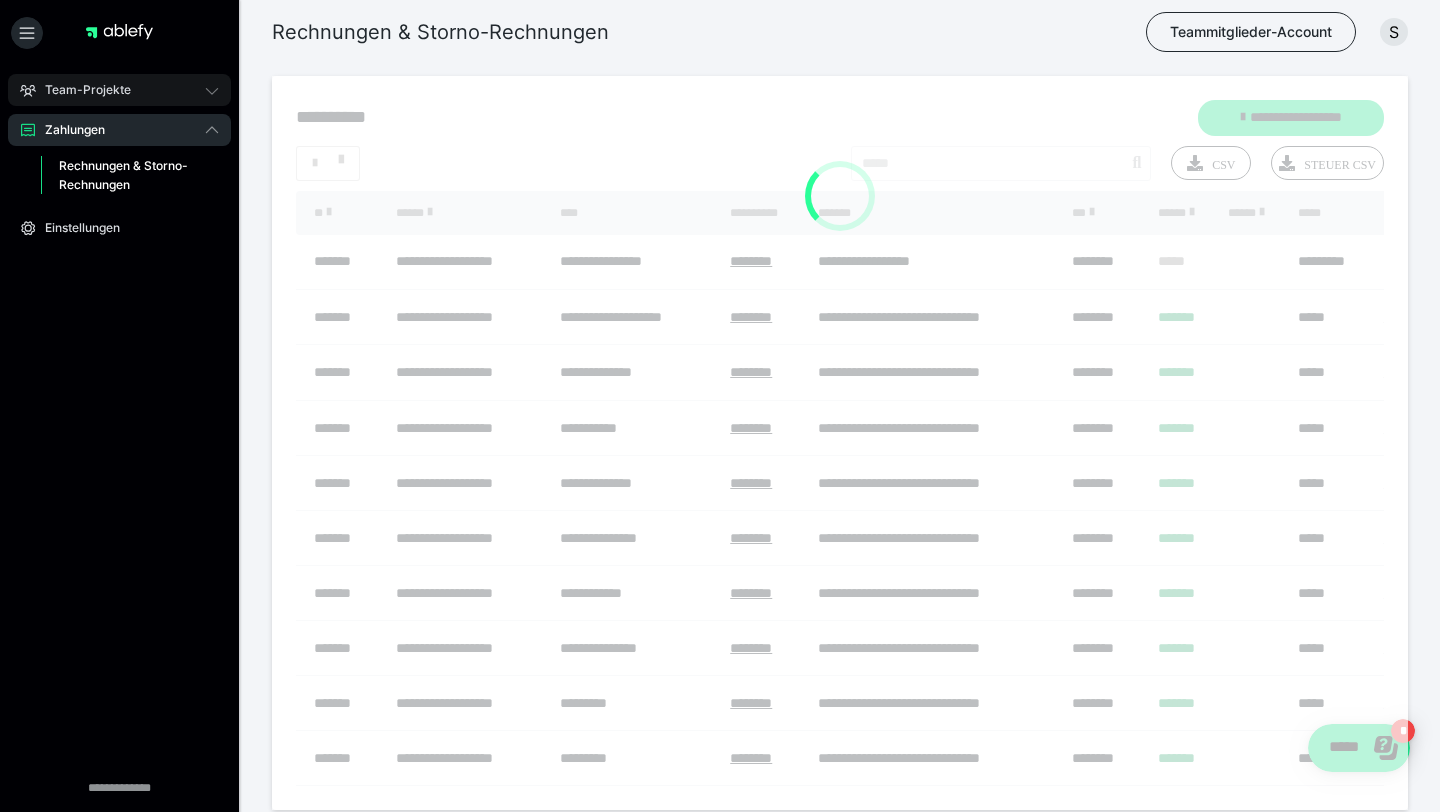 click on "Team-Projekte" at bounding box center [119, 90] 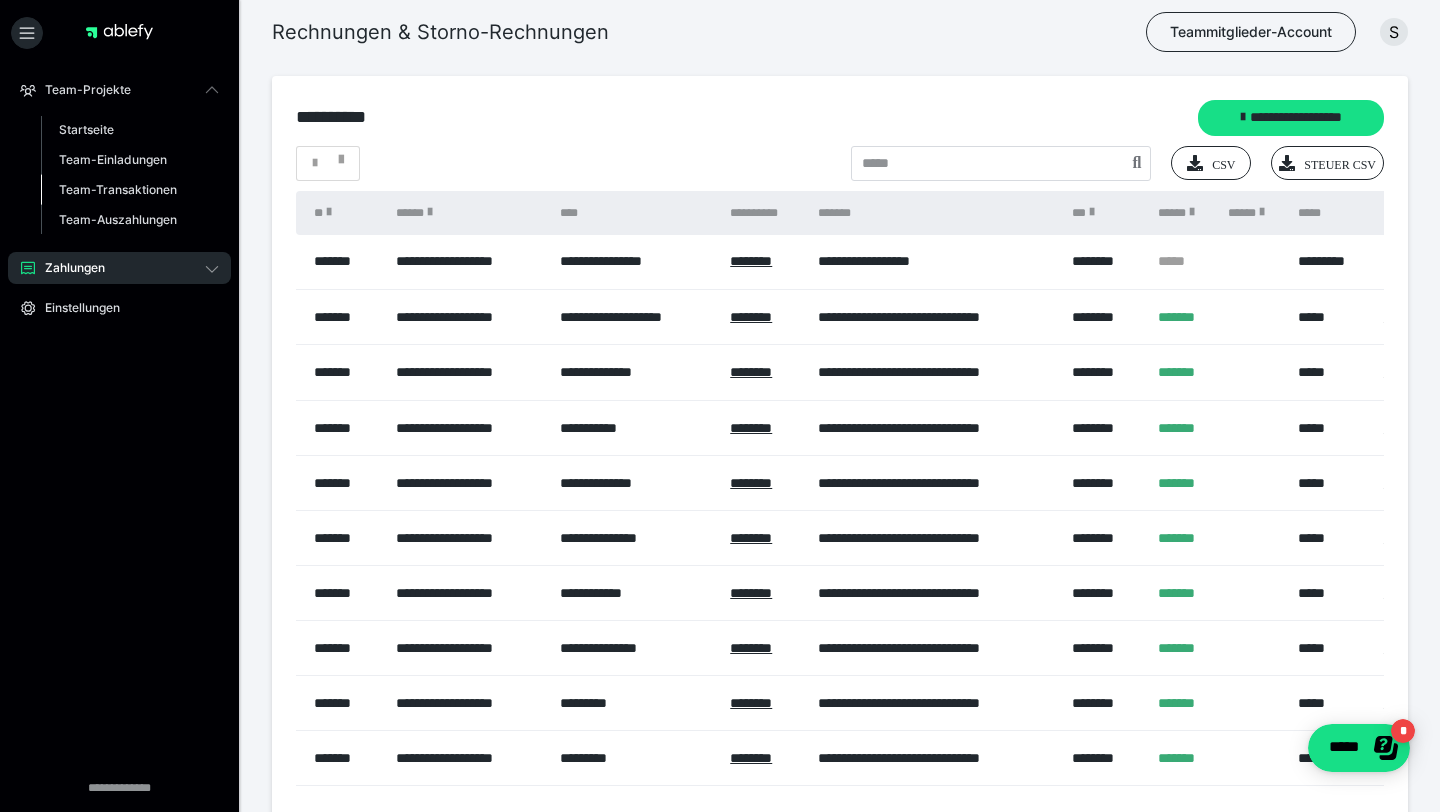 click on "Team-Transaktionen" at bounding box center [118, 189] 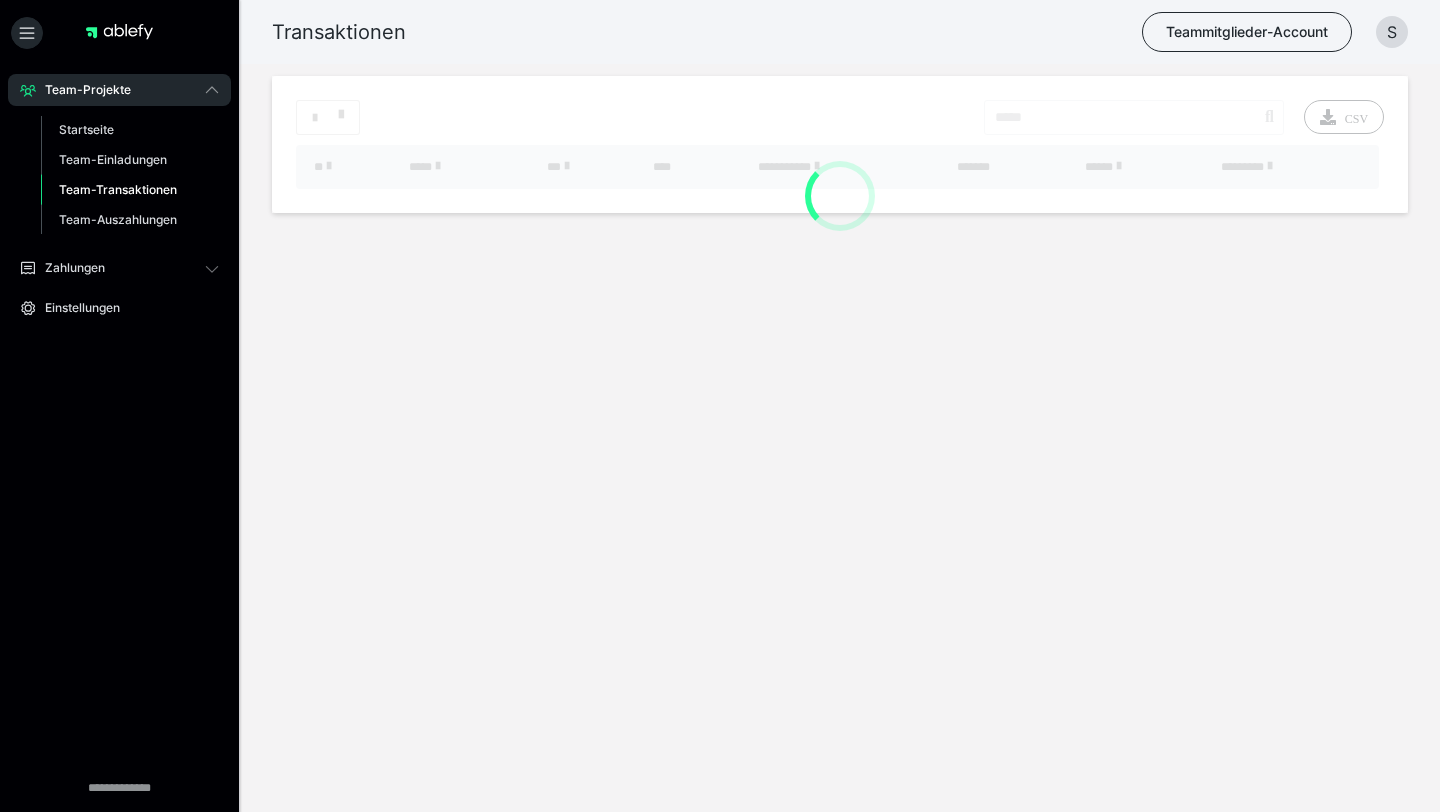 scroll, scrollTop: 0, scrollLeft: 0, axis: both 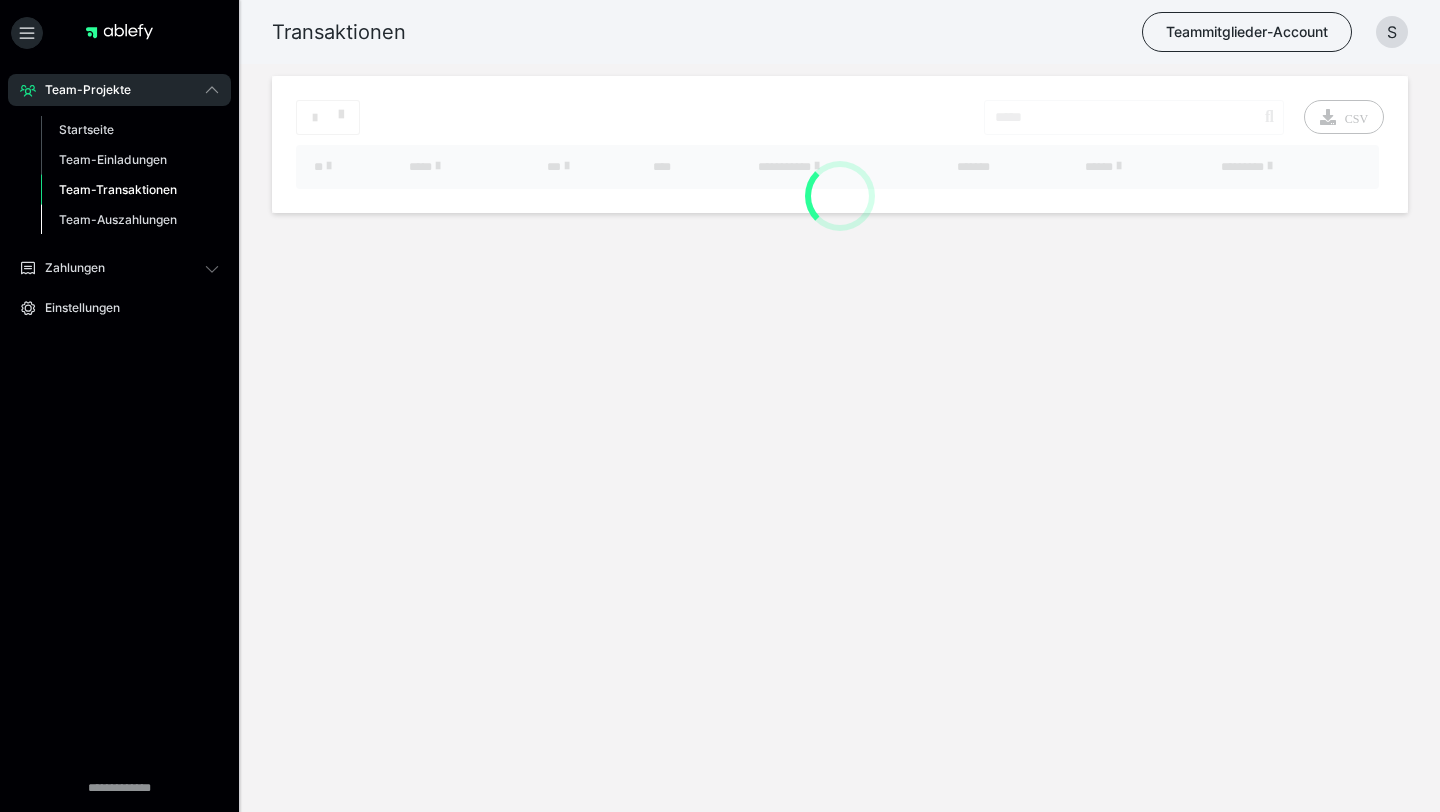 click on "Team-Auszahlungen" at bounding box center (118, 219) 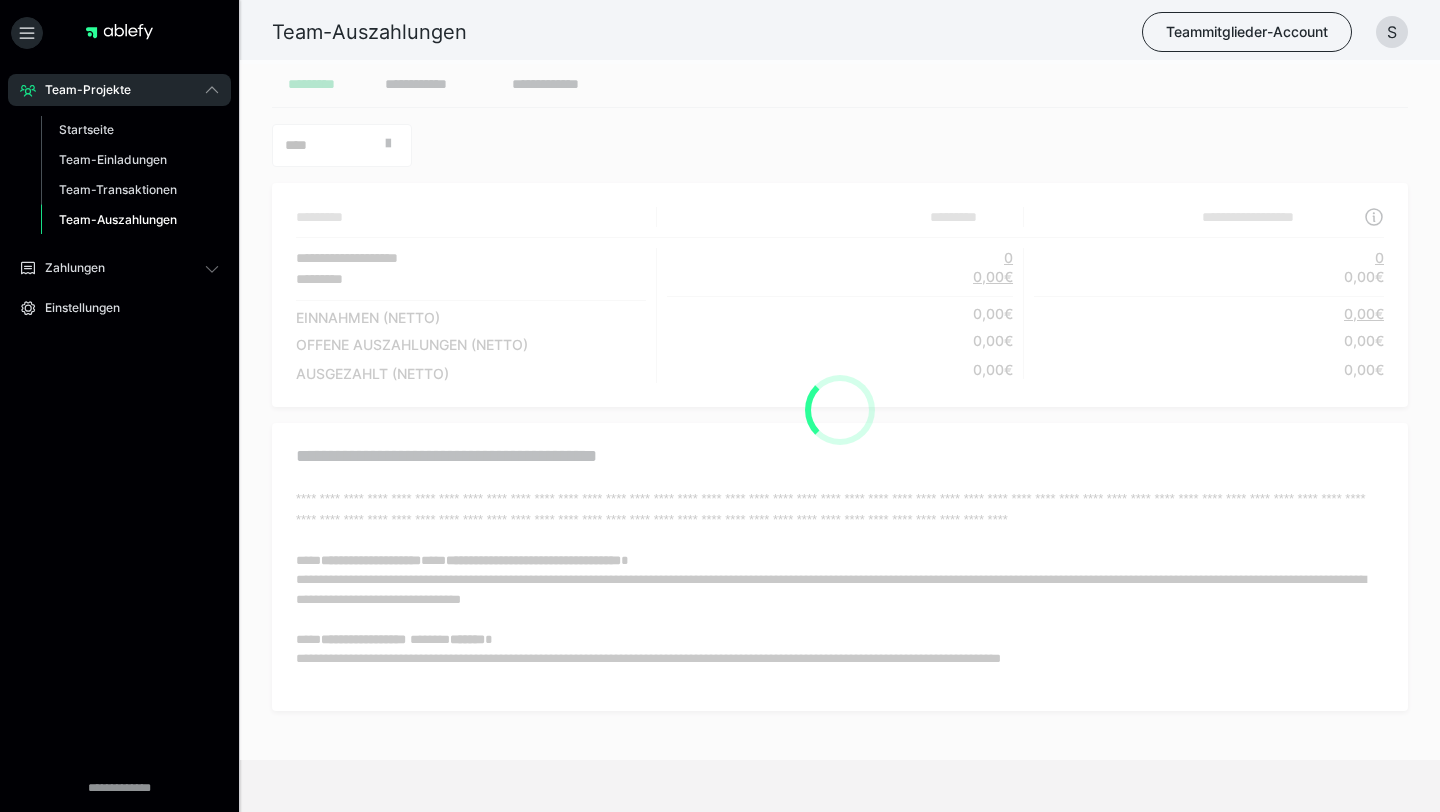 scroll, scrollTop: 0, scrollLeft: 0, axis: both 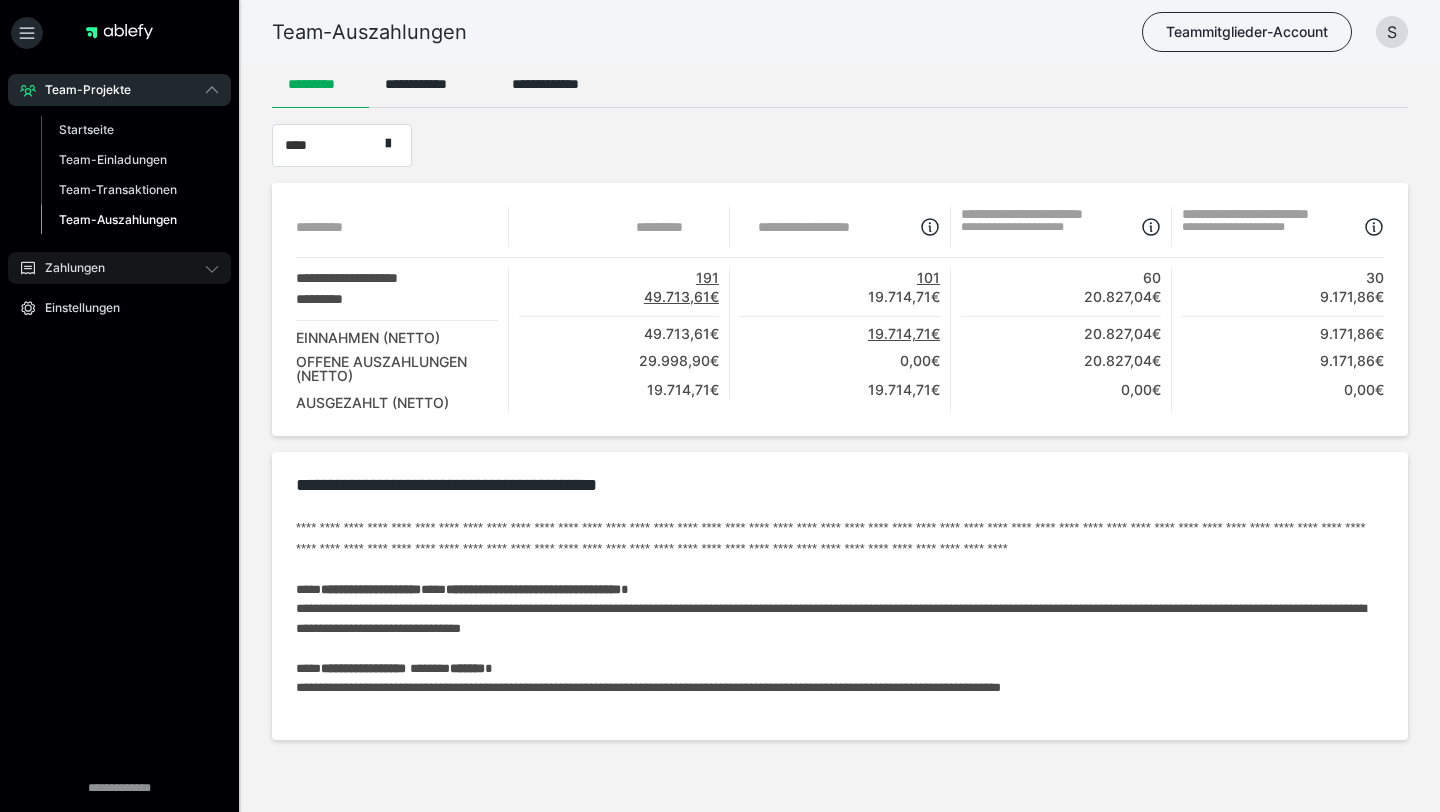 click on "Zahlungen" at bounding box center (119, 268) 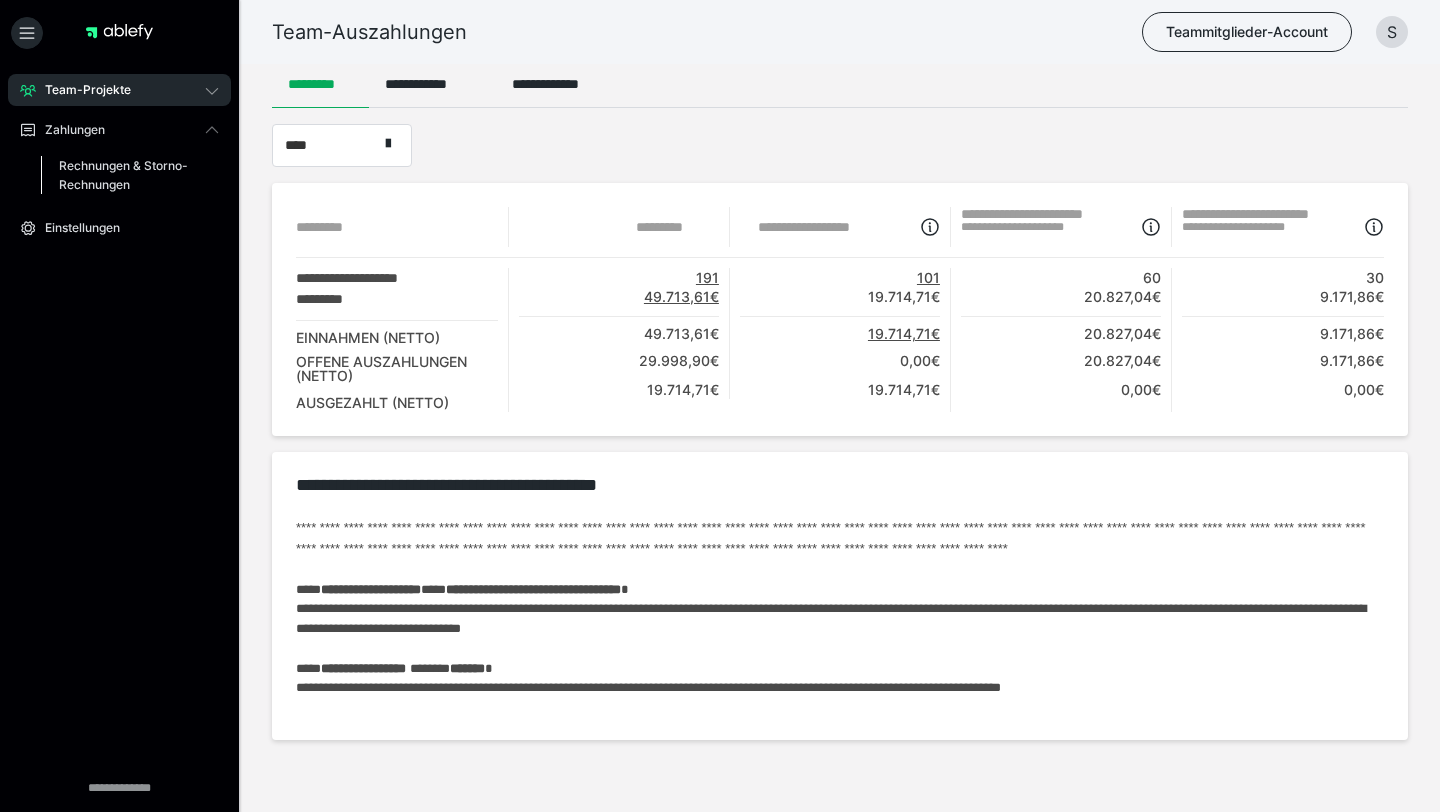 click on "Rechnungen & Storno-Rechnungen" at bounding box center [126, 175] 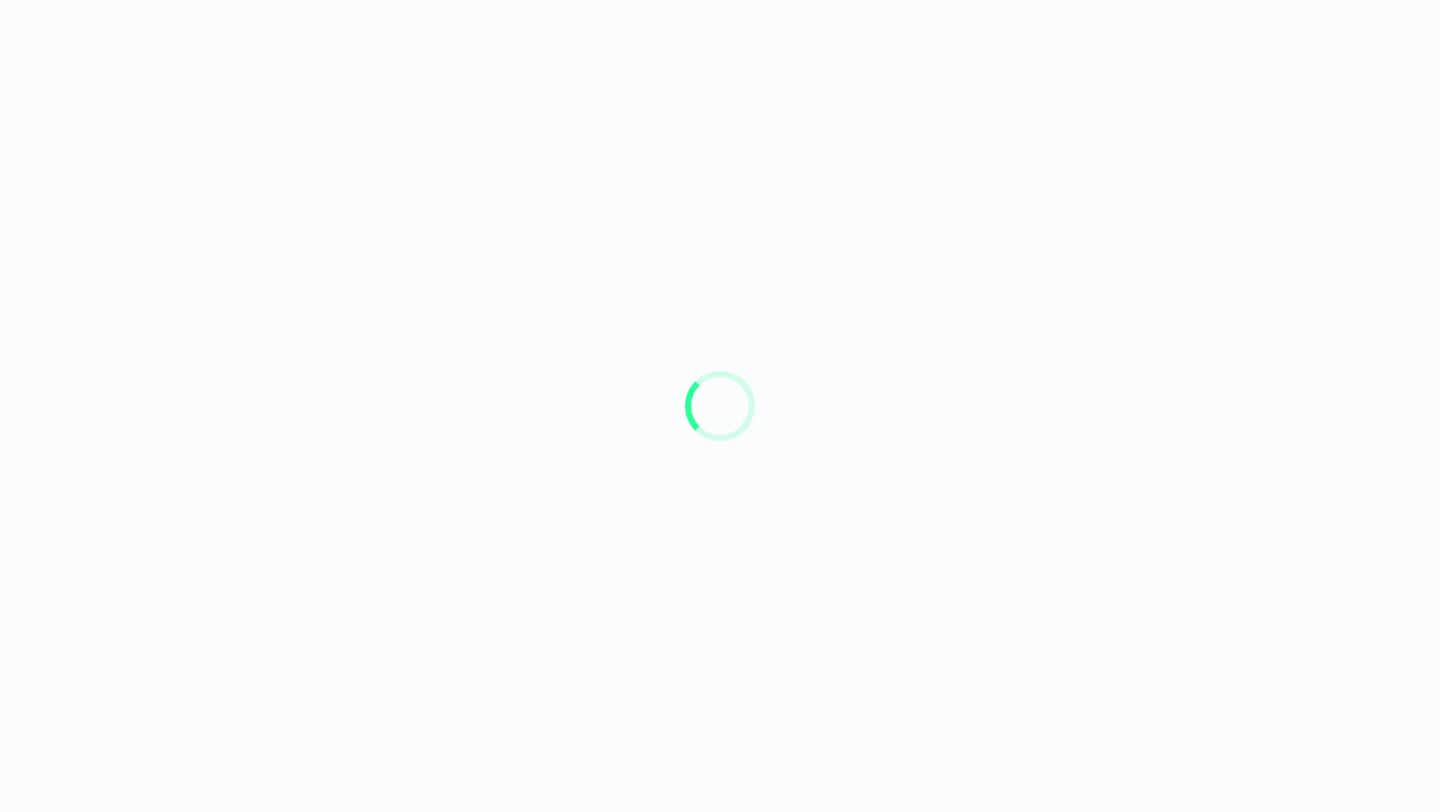 scroll, scrollTop: 0, scrollLeft: 0, axis: both 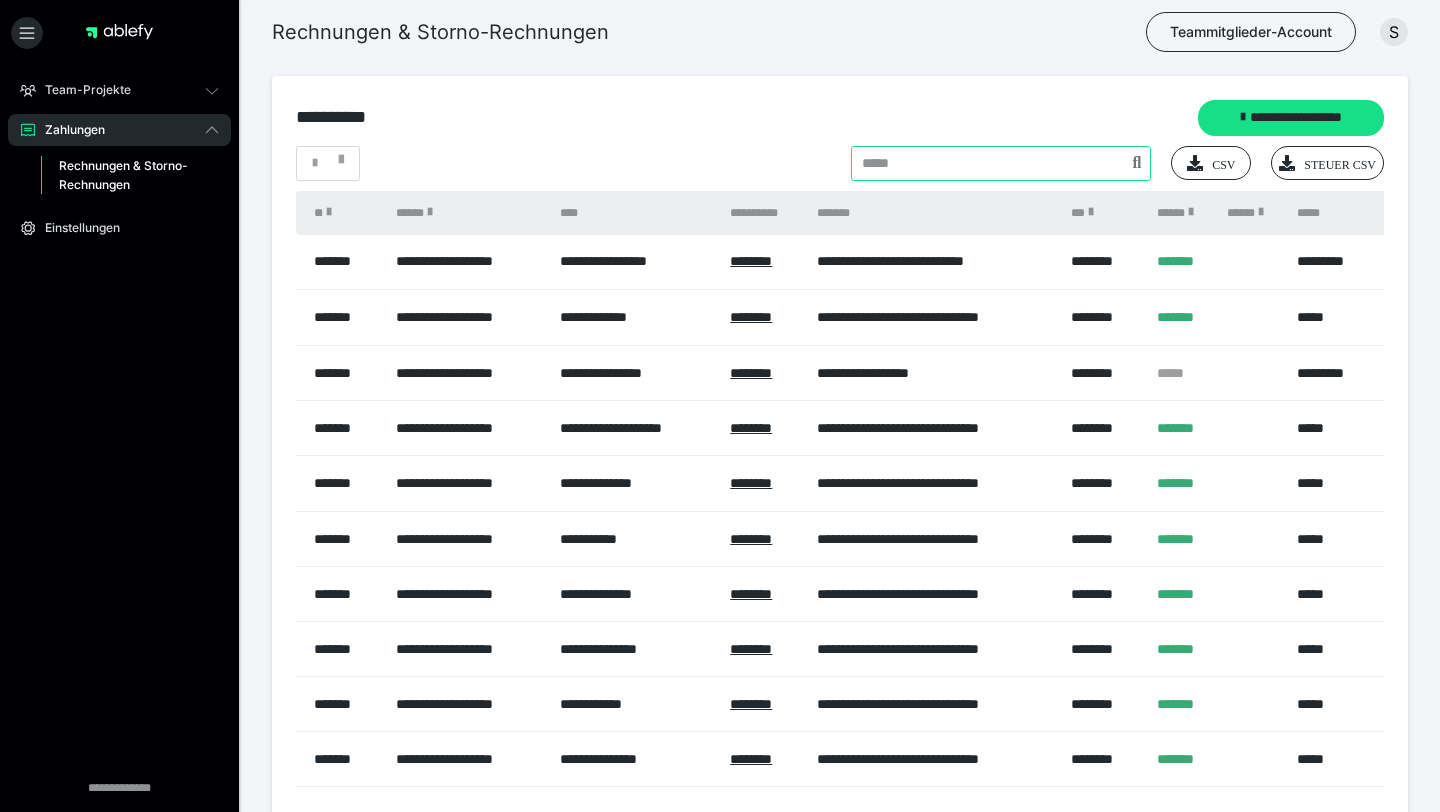click at bounding box center [1001, 163] 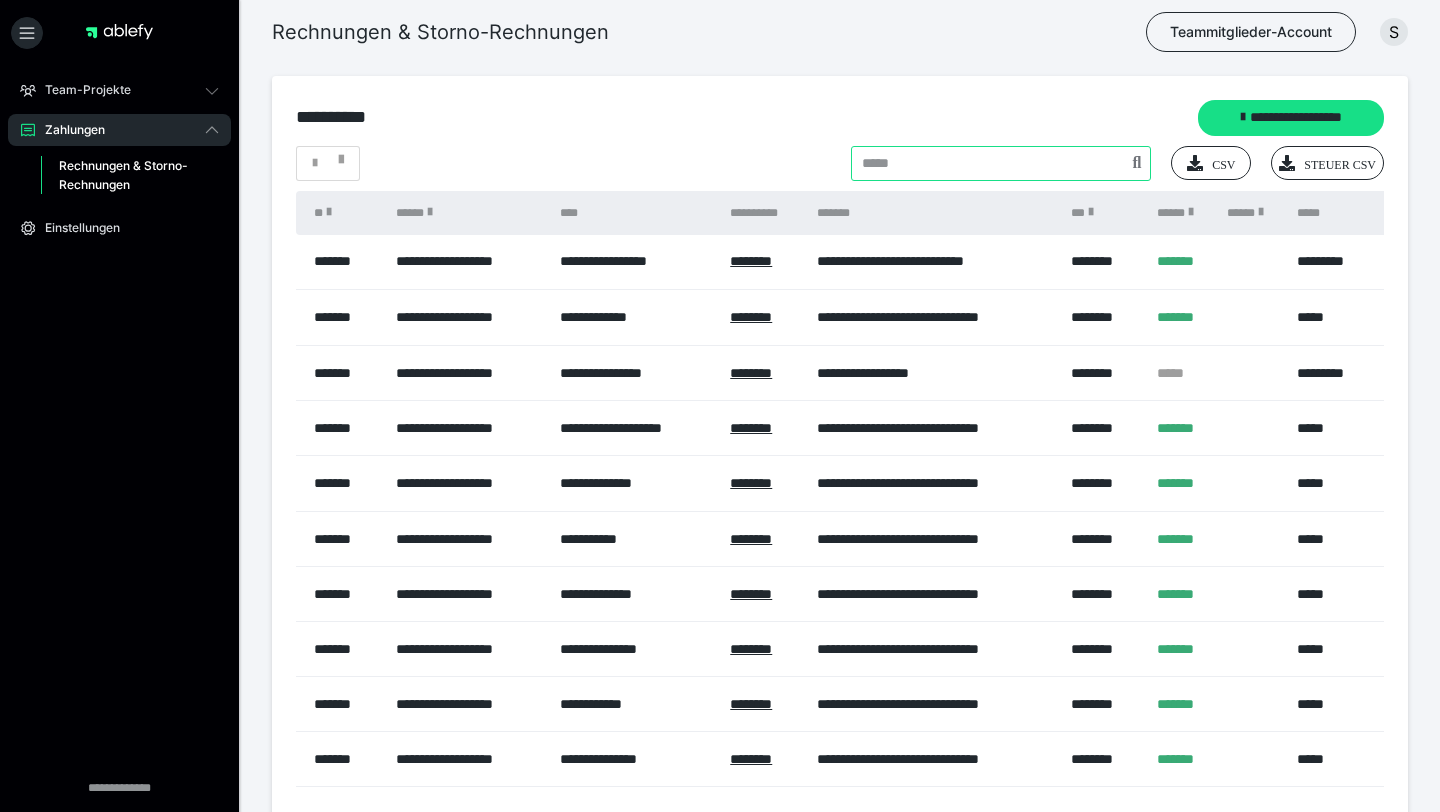 paste on "**********" 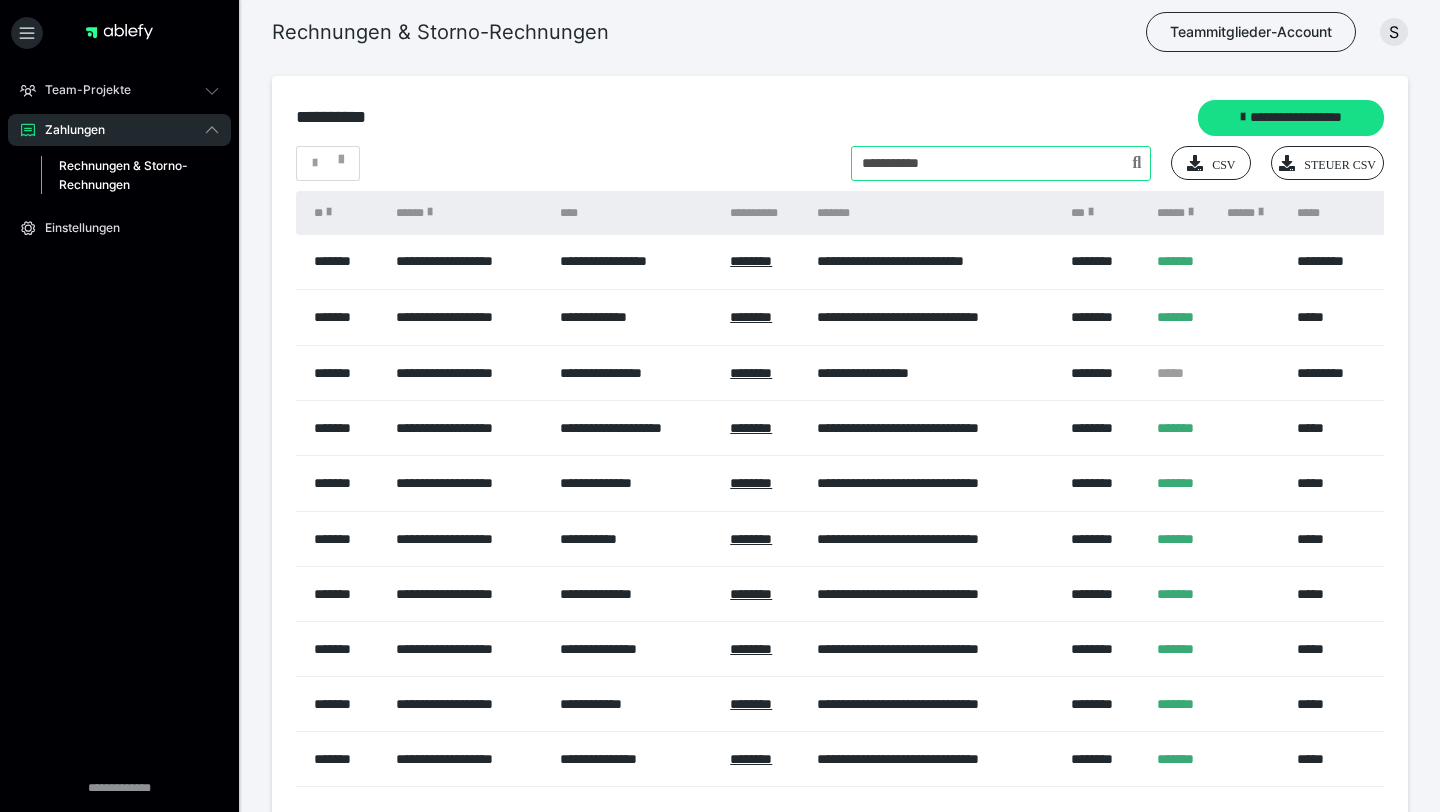 type on "**********" 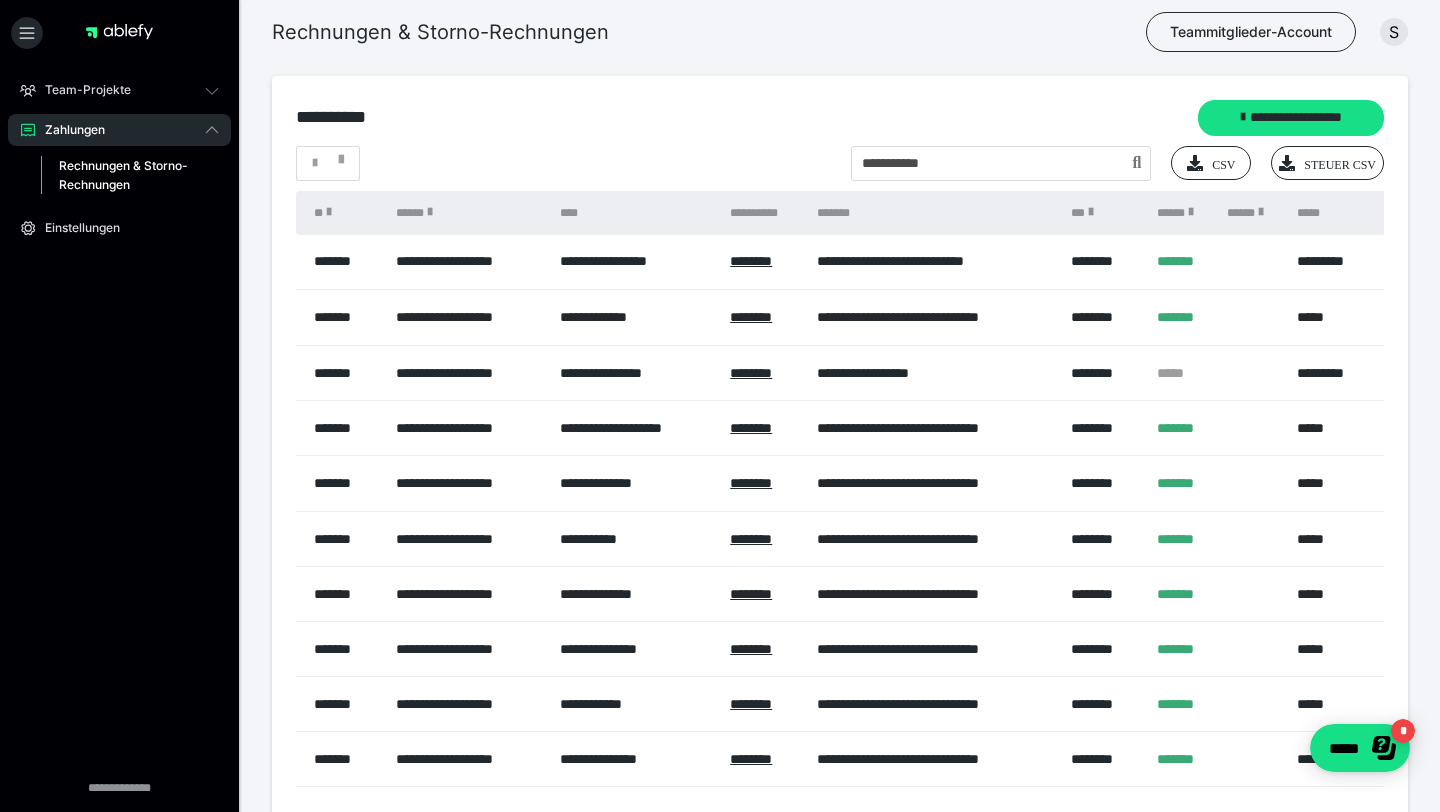 scroll, scrollTop: 0, scrollLeft: 0, axis: both 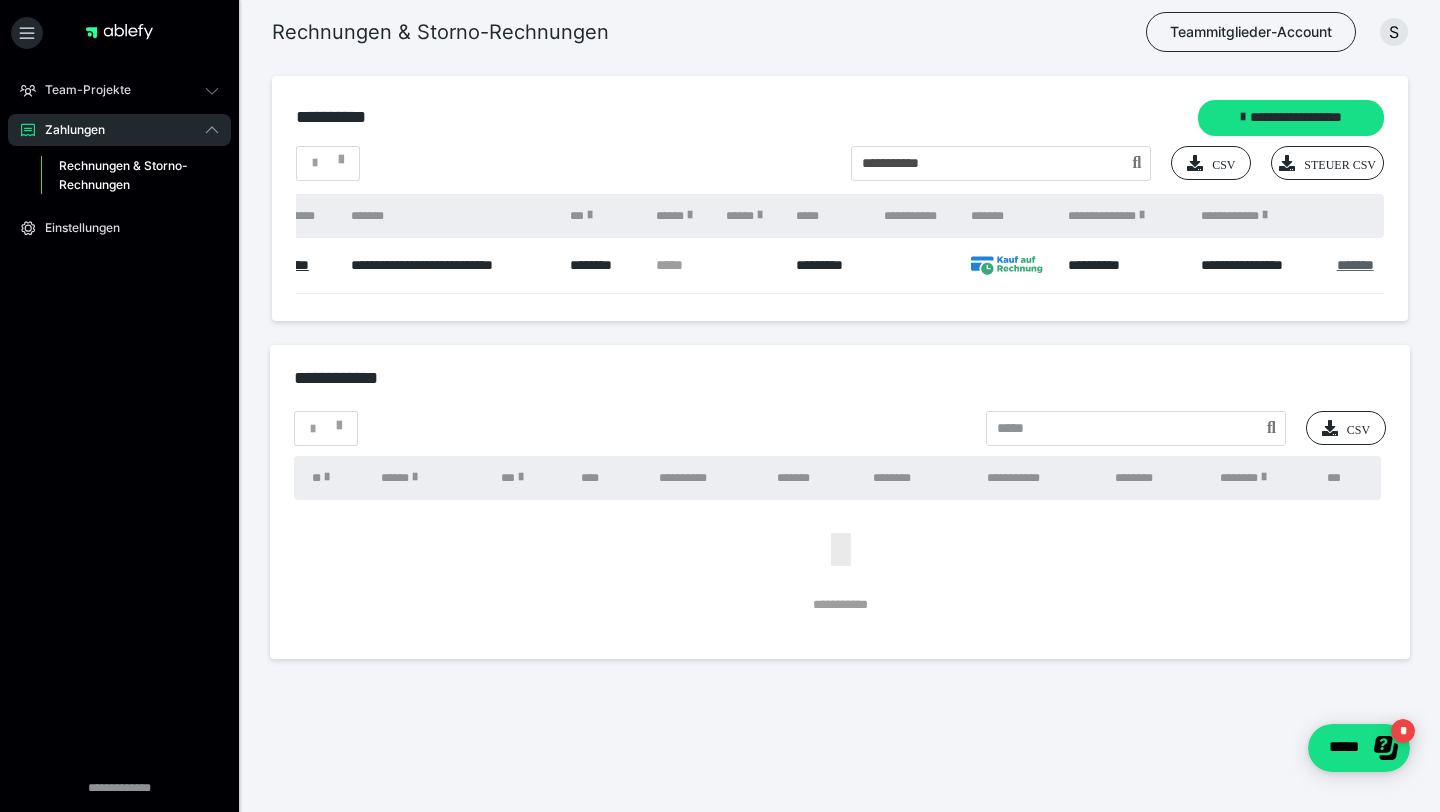 click on "*******" at bounding box center [1355, 265] 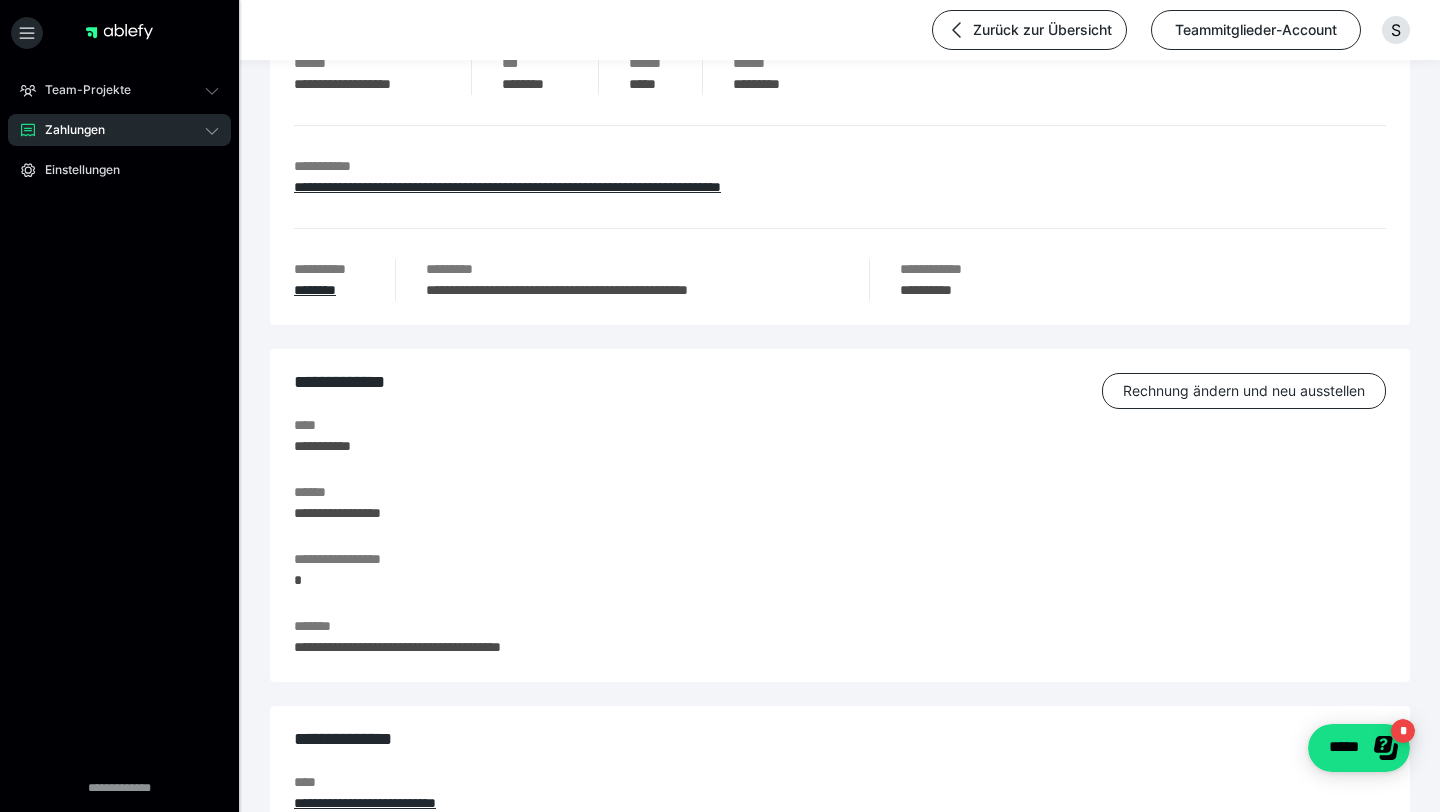 scroll, scrollTop: 0, scrollLeft: 0, axis: both 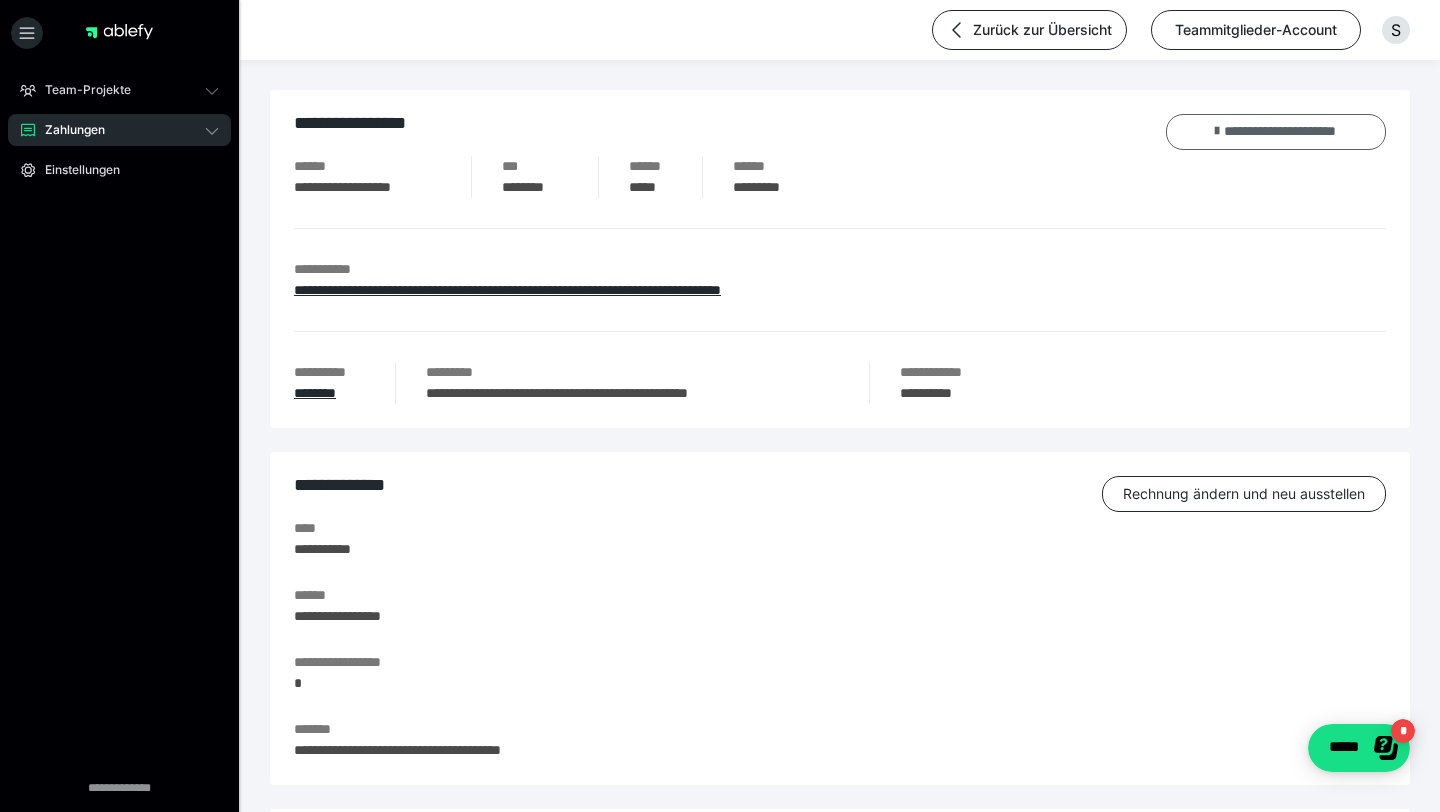 click on "**********" at bounding box center [1276, 132] 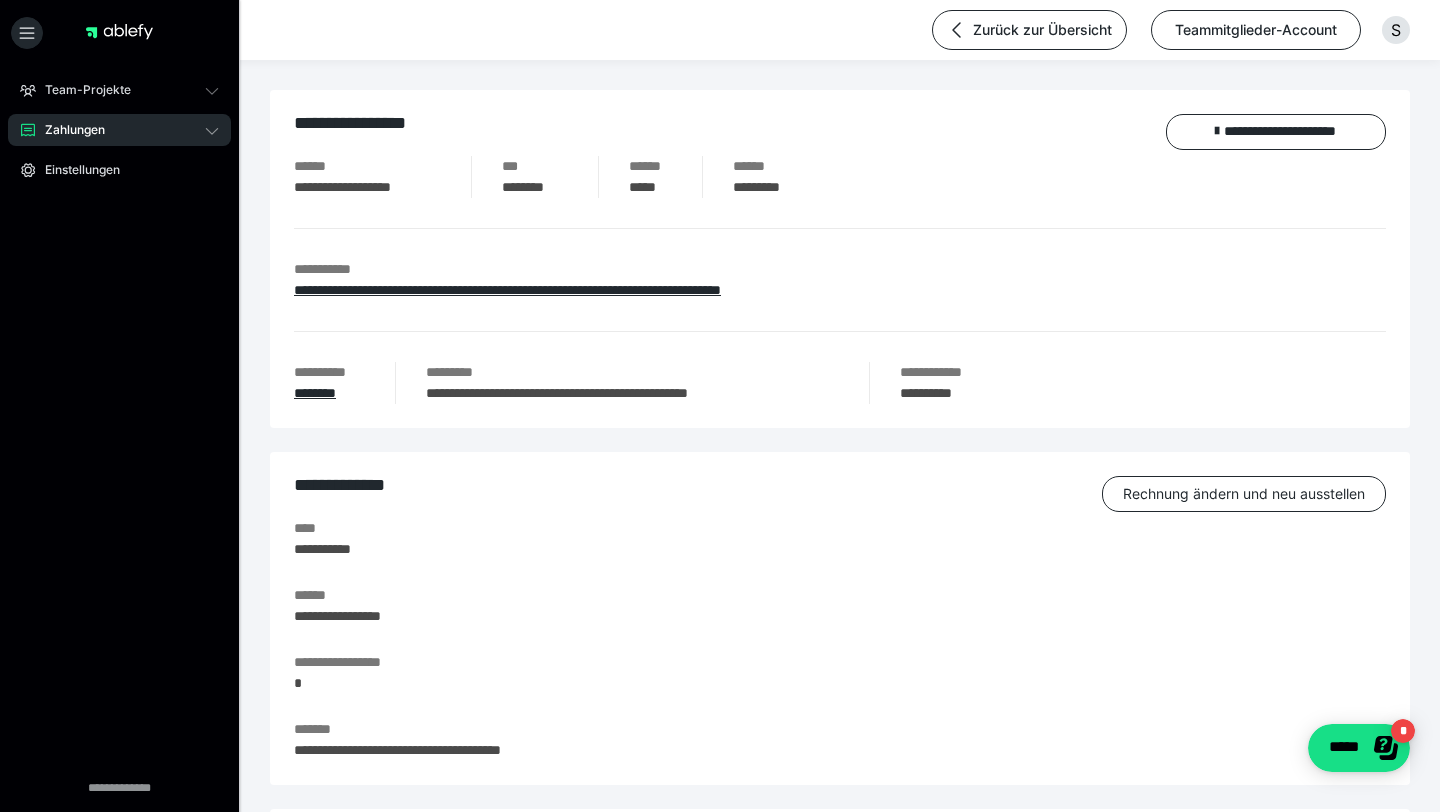 click on "Zahlungen" at bounding box center [119, 130] 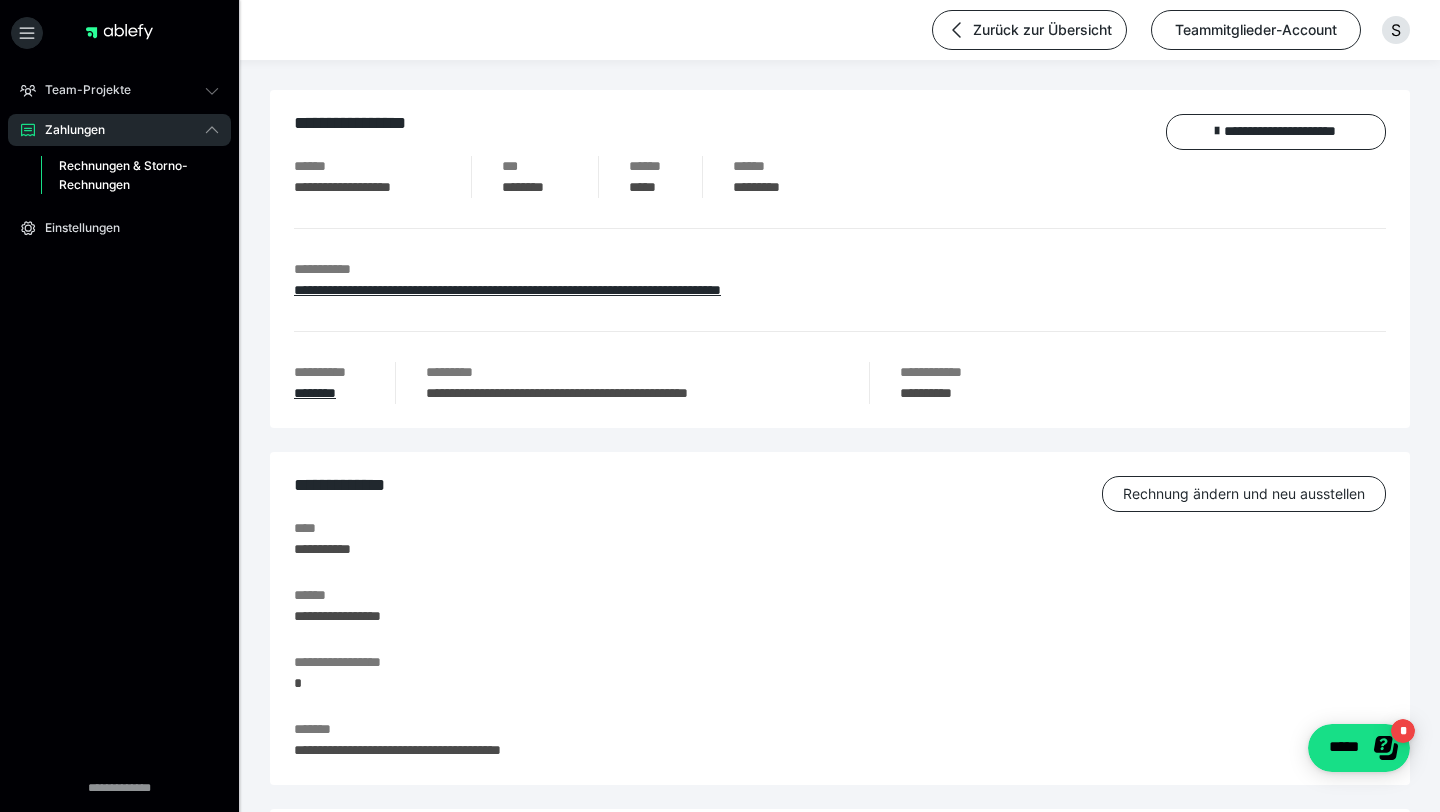 click on "Rechnungen & Storno-Rechnungen" at bounding box center (126, 175) 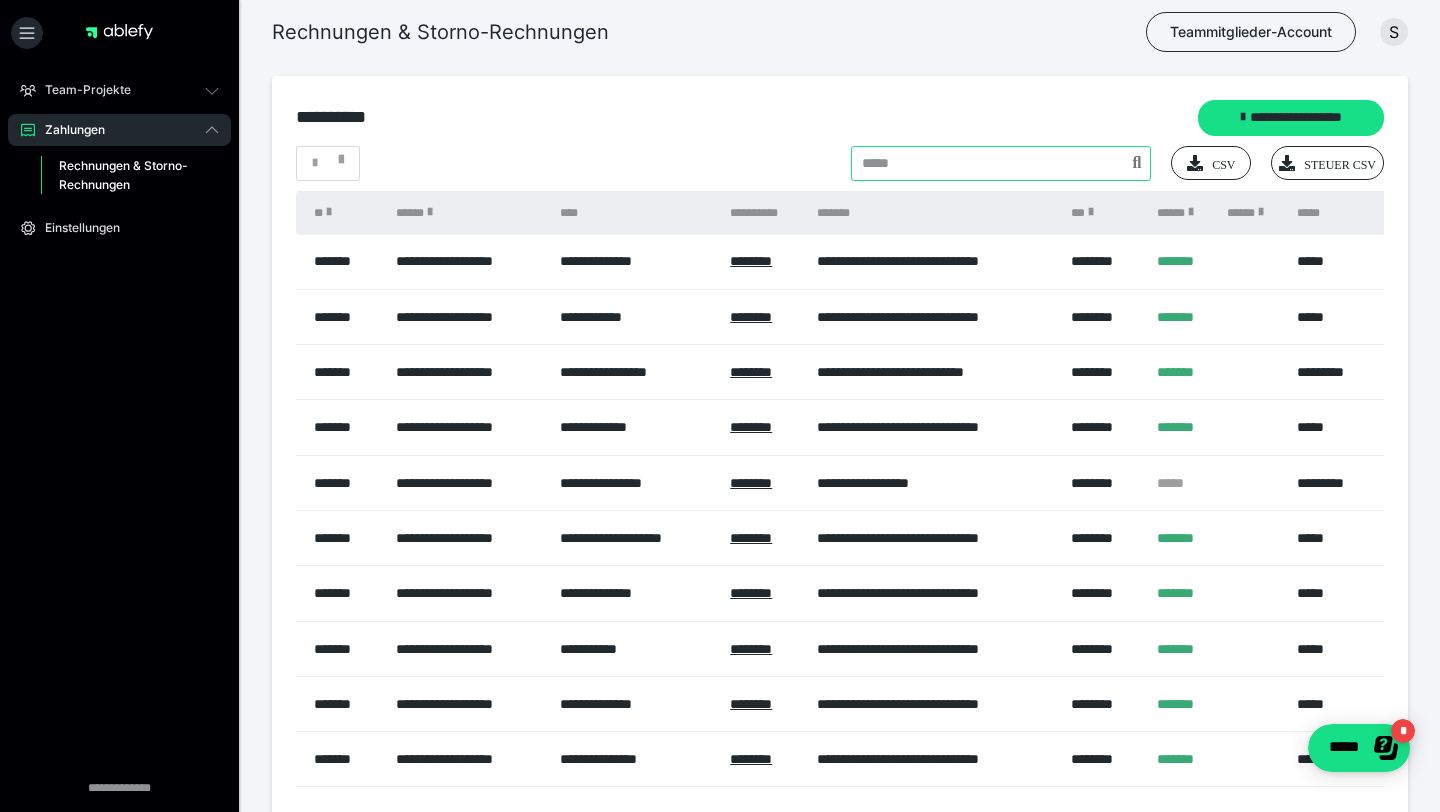 click at bounding box center [1001, 163] 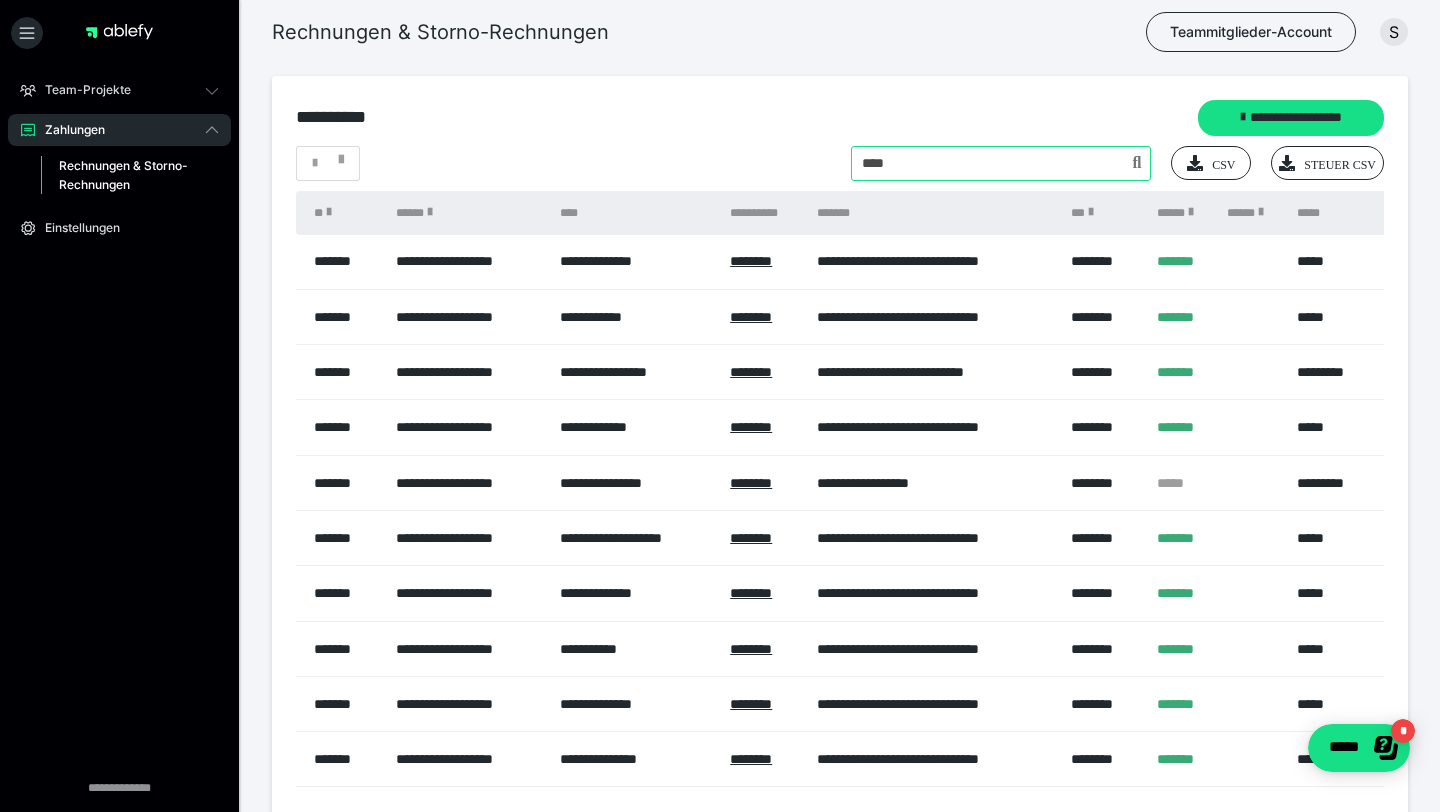 type on "**********" 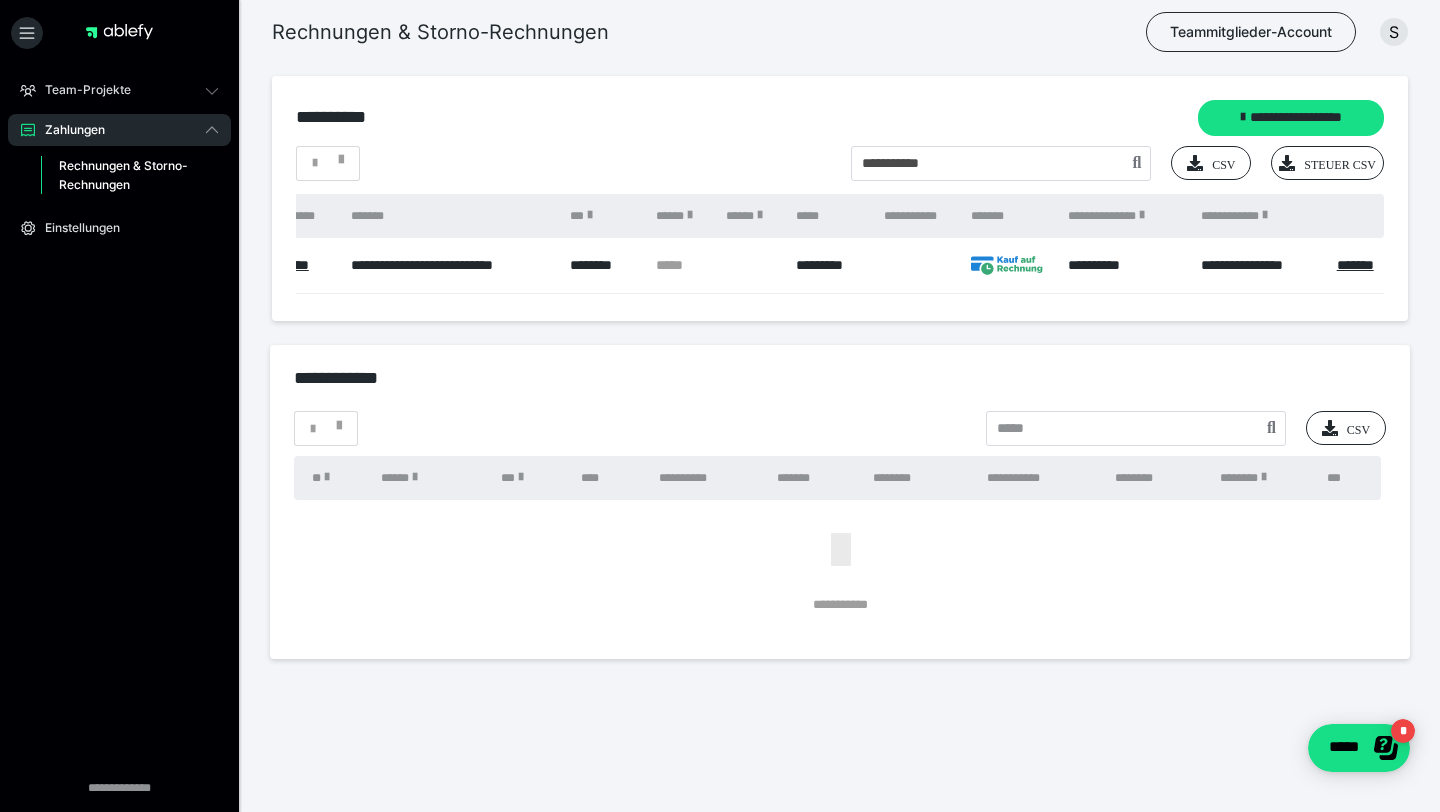 scroll, scrollTop: 0, scrollLeft: 402, axis: horizontal 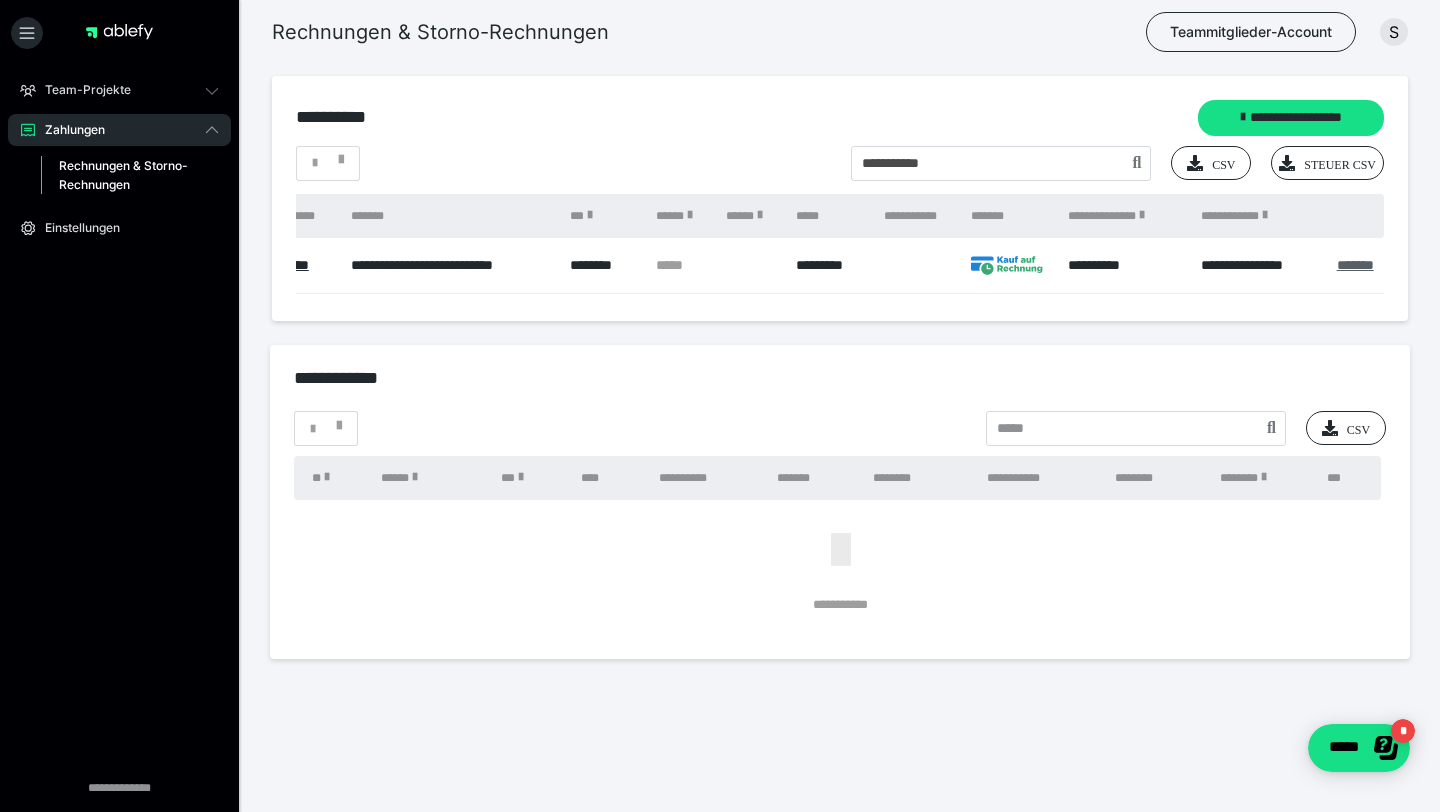 click on "*******" at bounding box center (1355, 265) 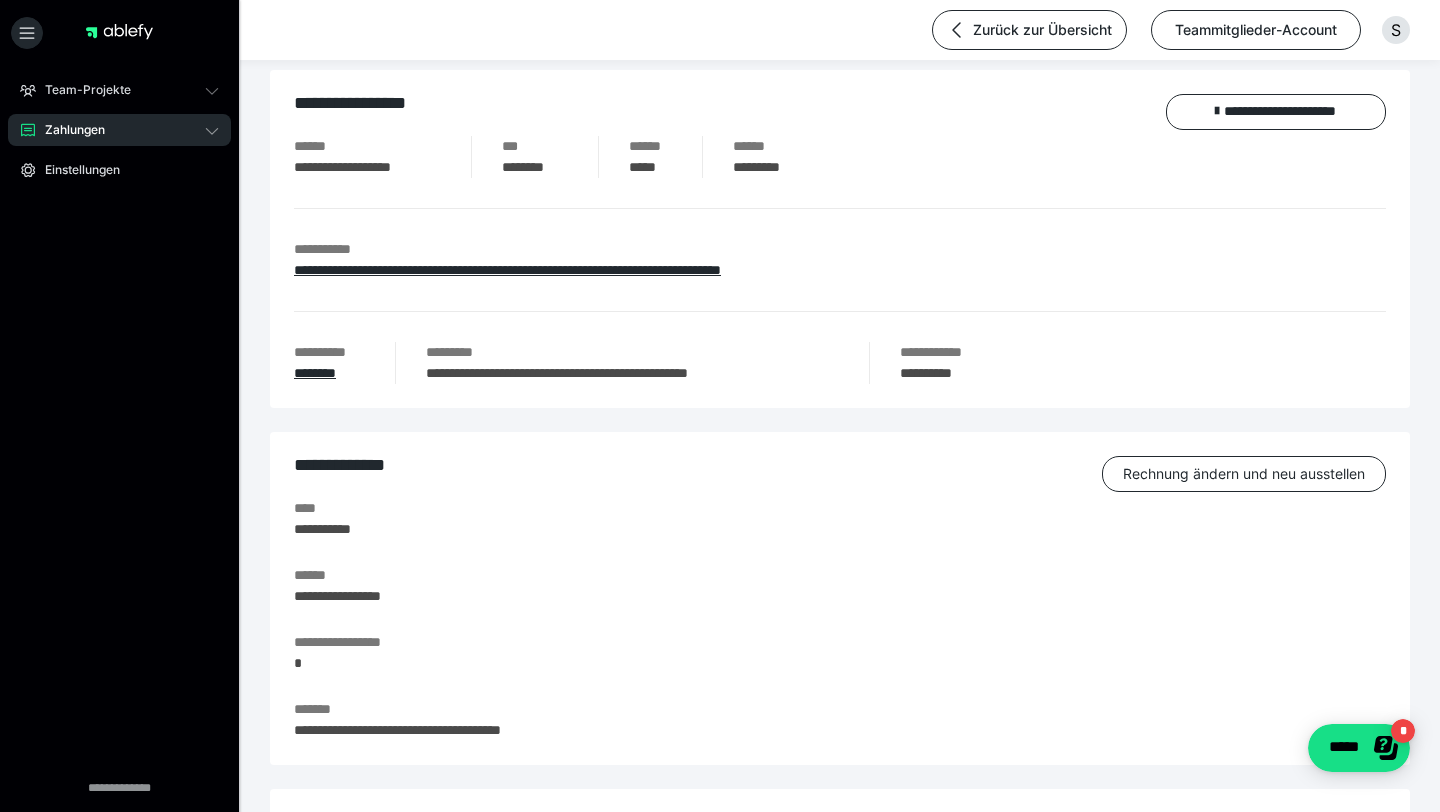 scroll, scrollTop: 0, scrollLeft: 0, axis: both 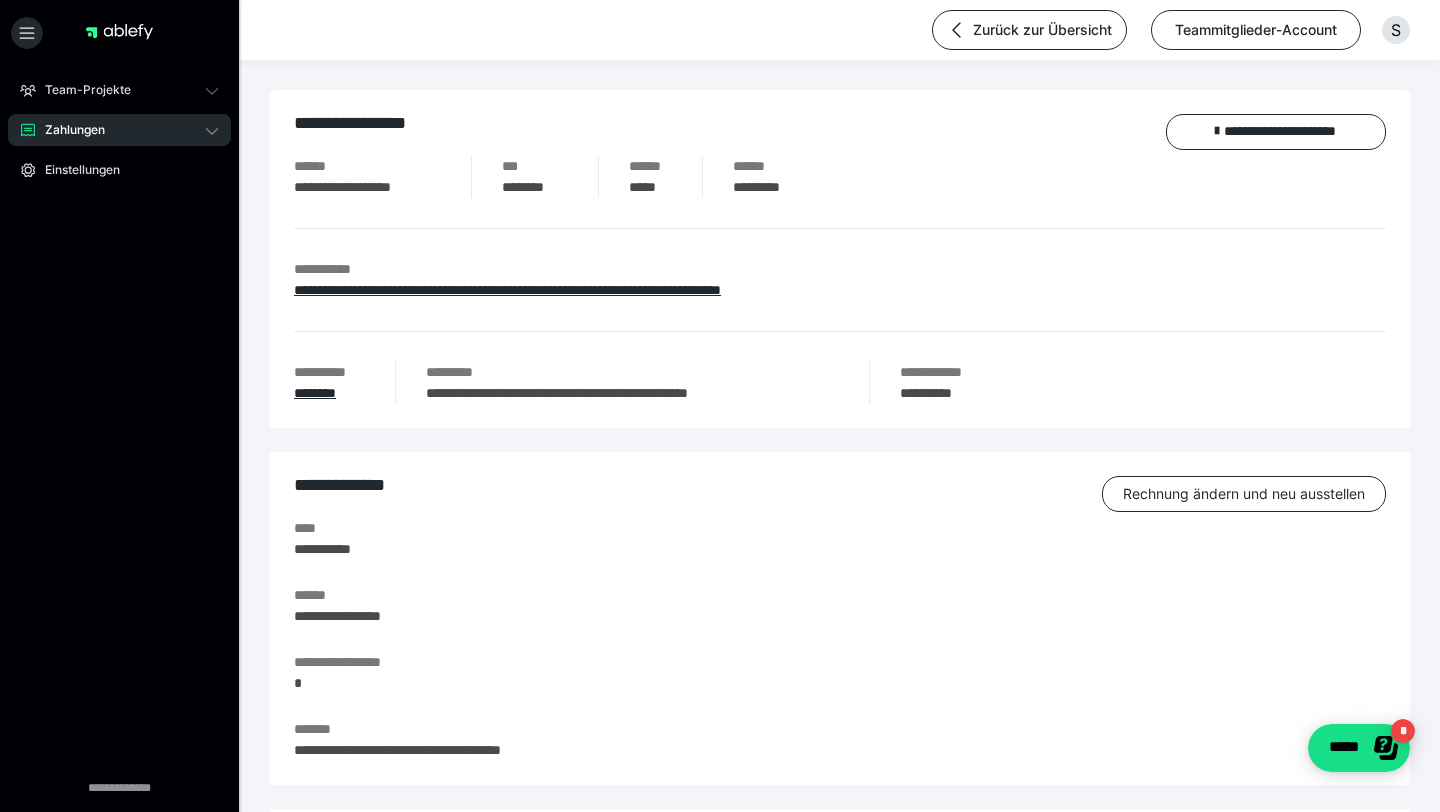 click on "Zahlungen" at bounding box center [68, 130] 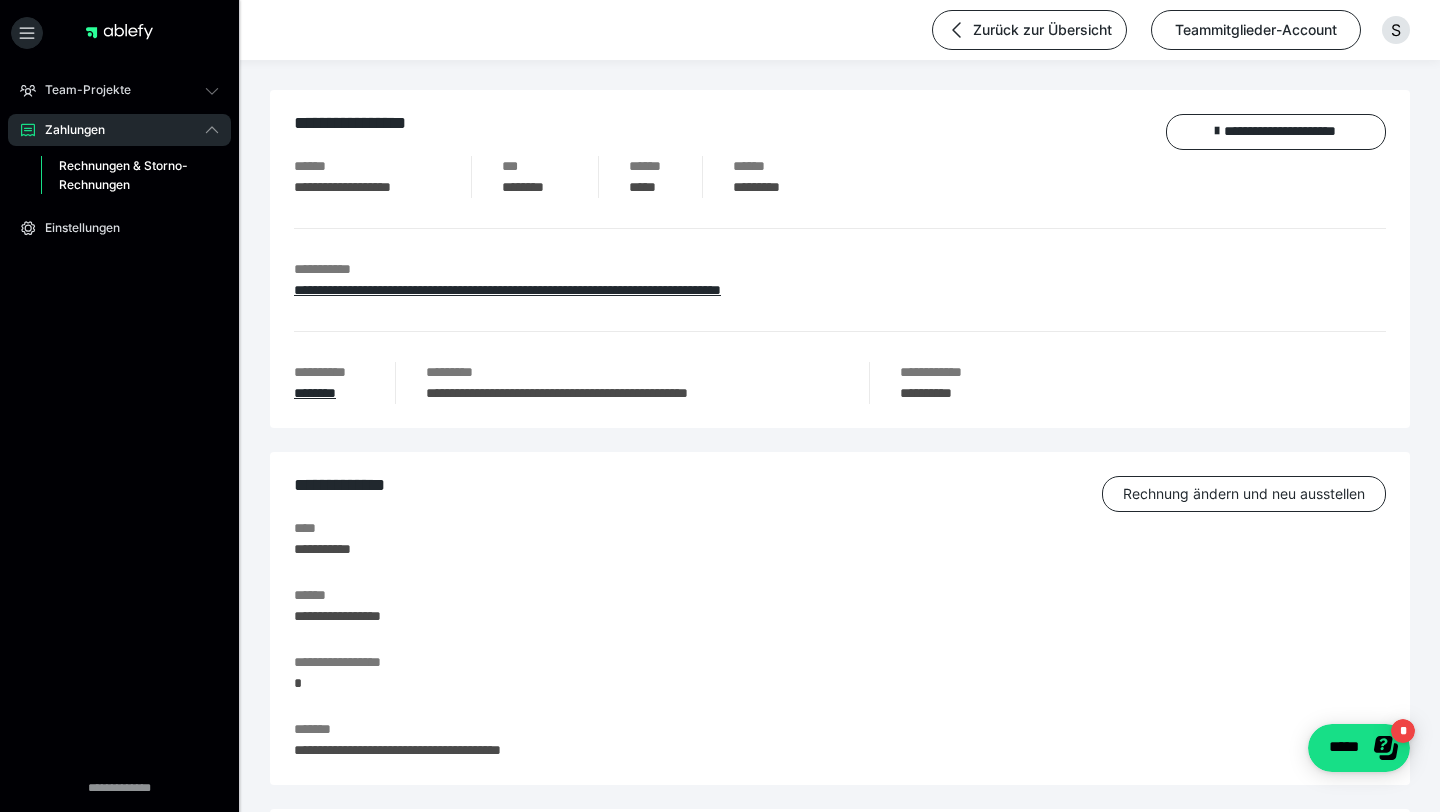 click on "Rechnungen & Storno-Rechnungen" at bounding box center [126, 175] 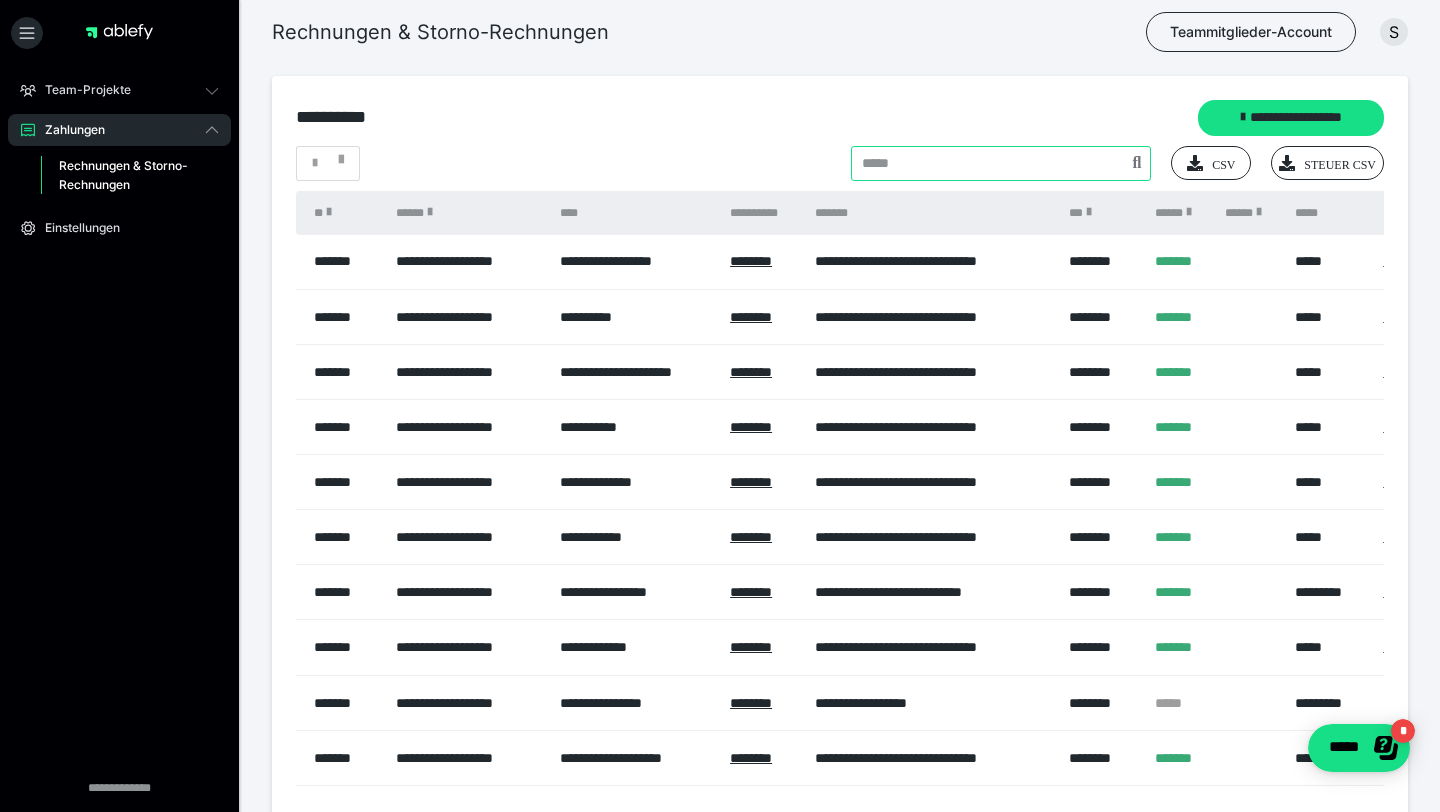 click at bounding box center (1001, 163) 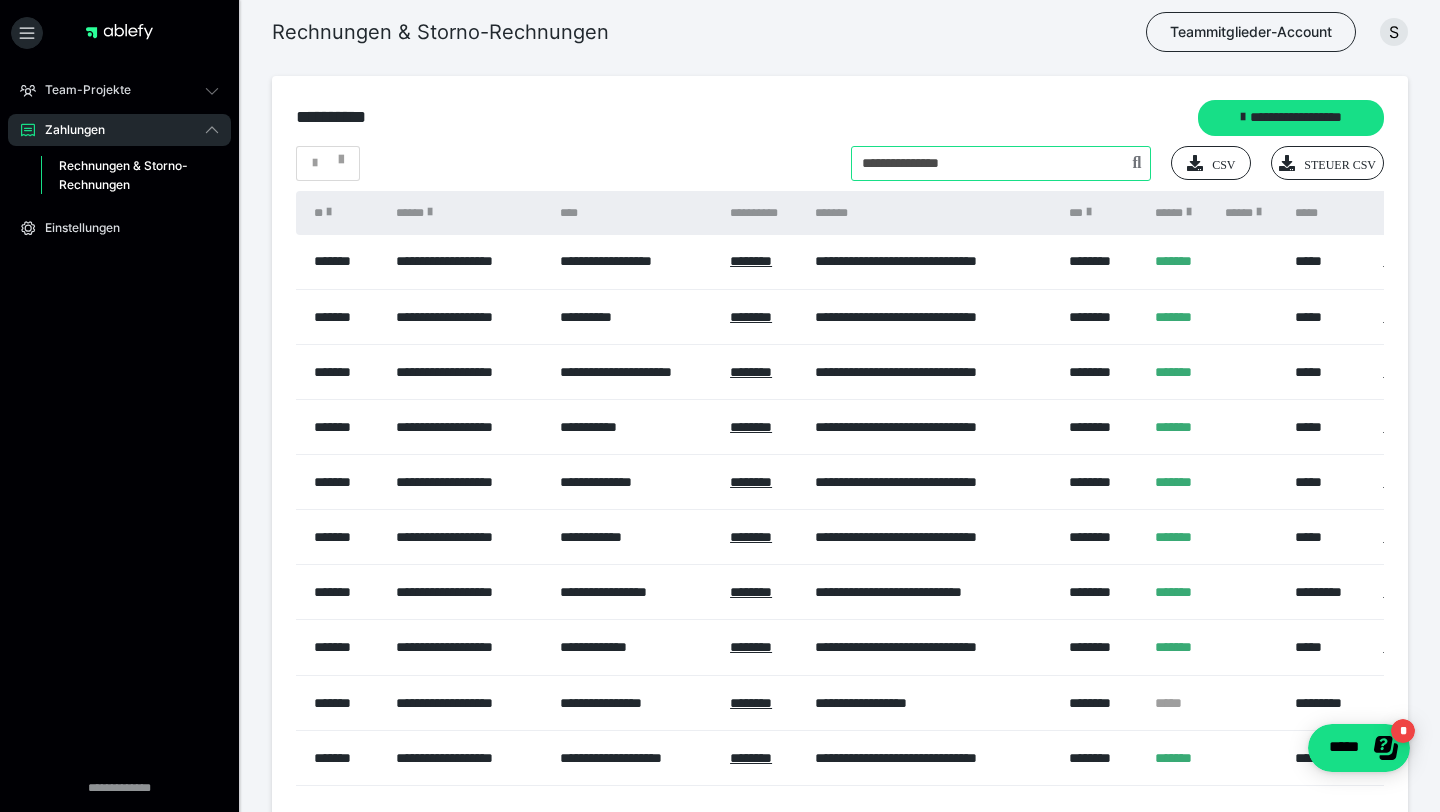 type on "**********" 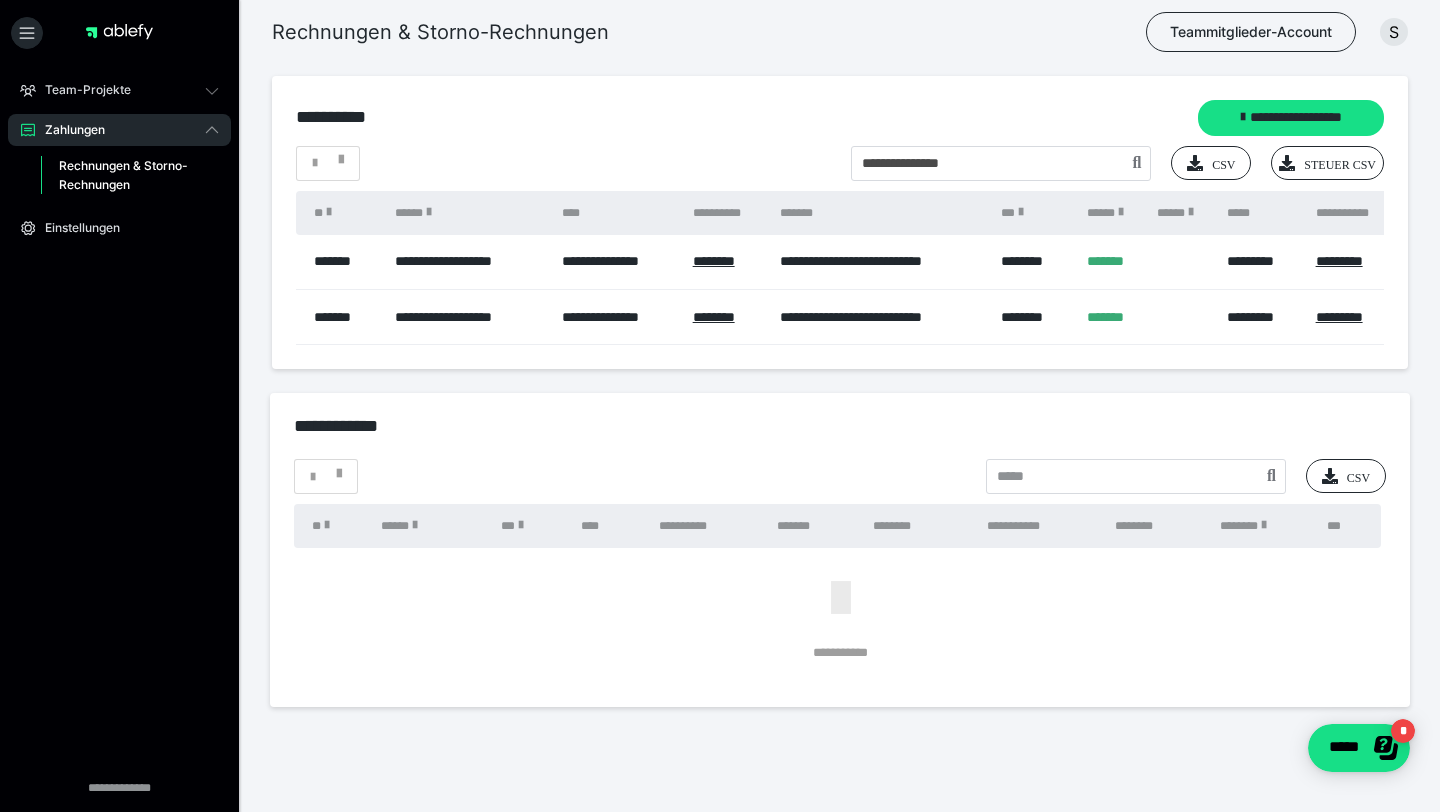 click on "**********" at bounding box center (840, 118) 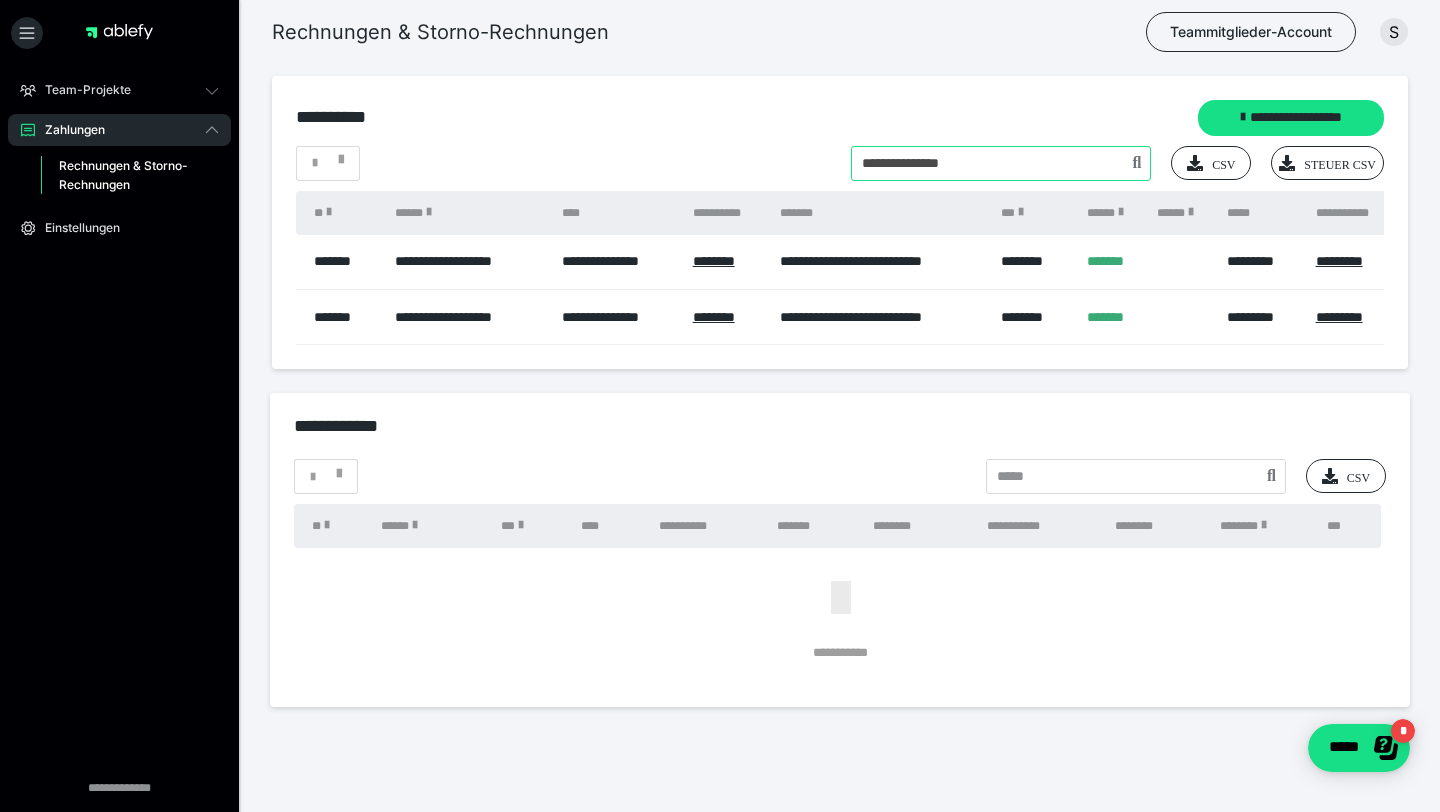 click at bounding box center (1001, 163) 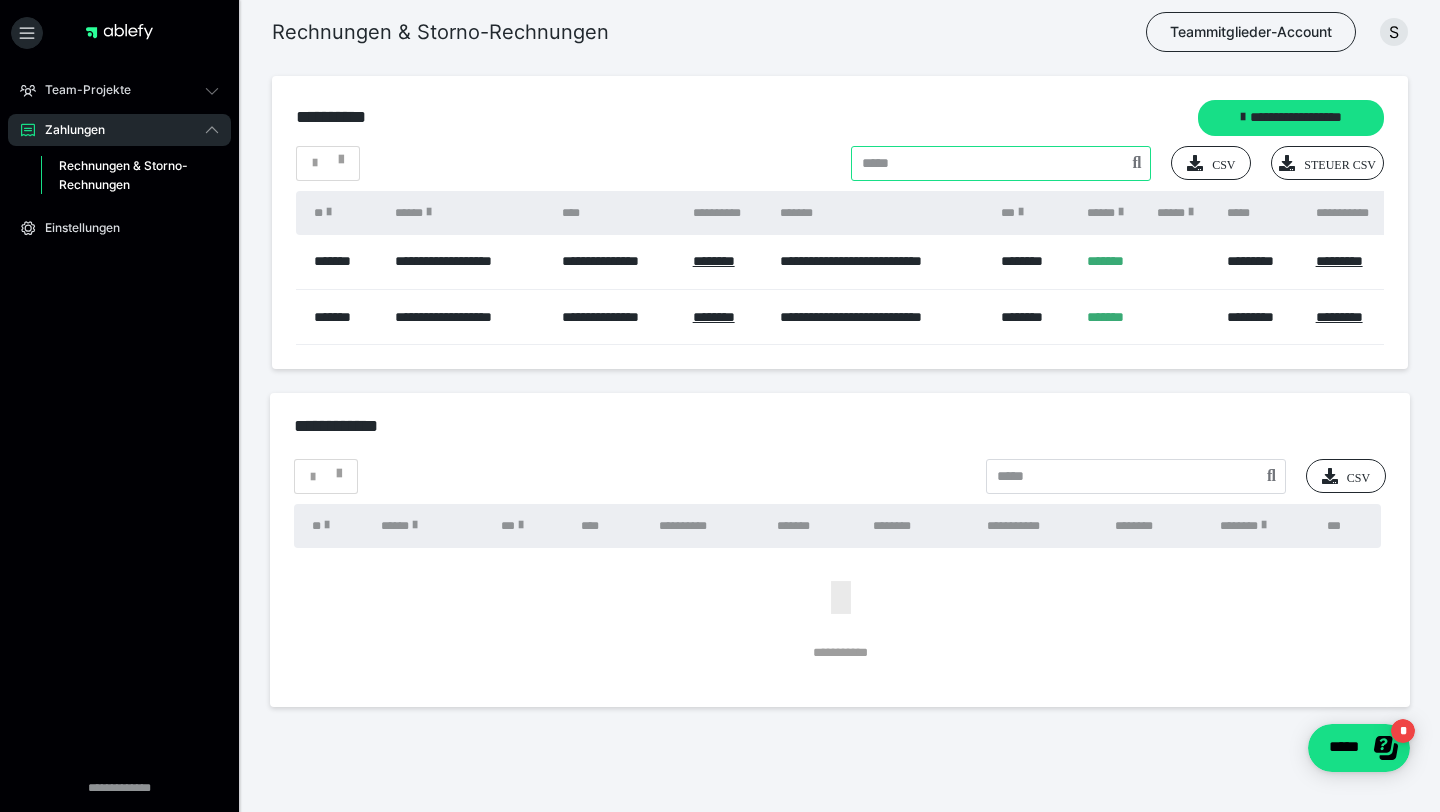 type 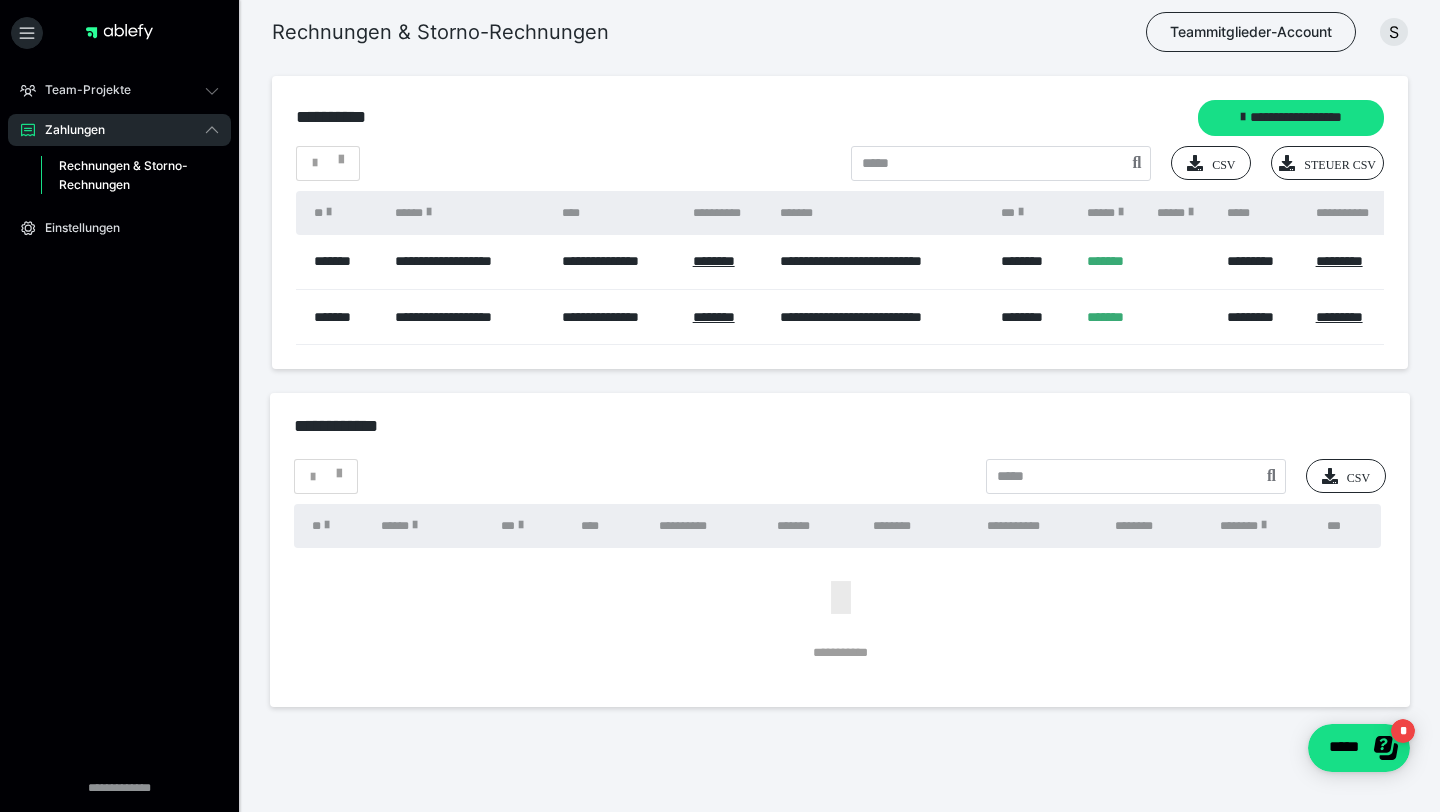 click on "Zahlungen" at bounding box center (119, 130) 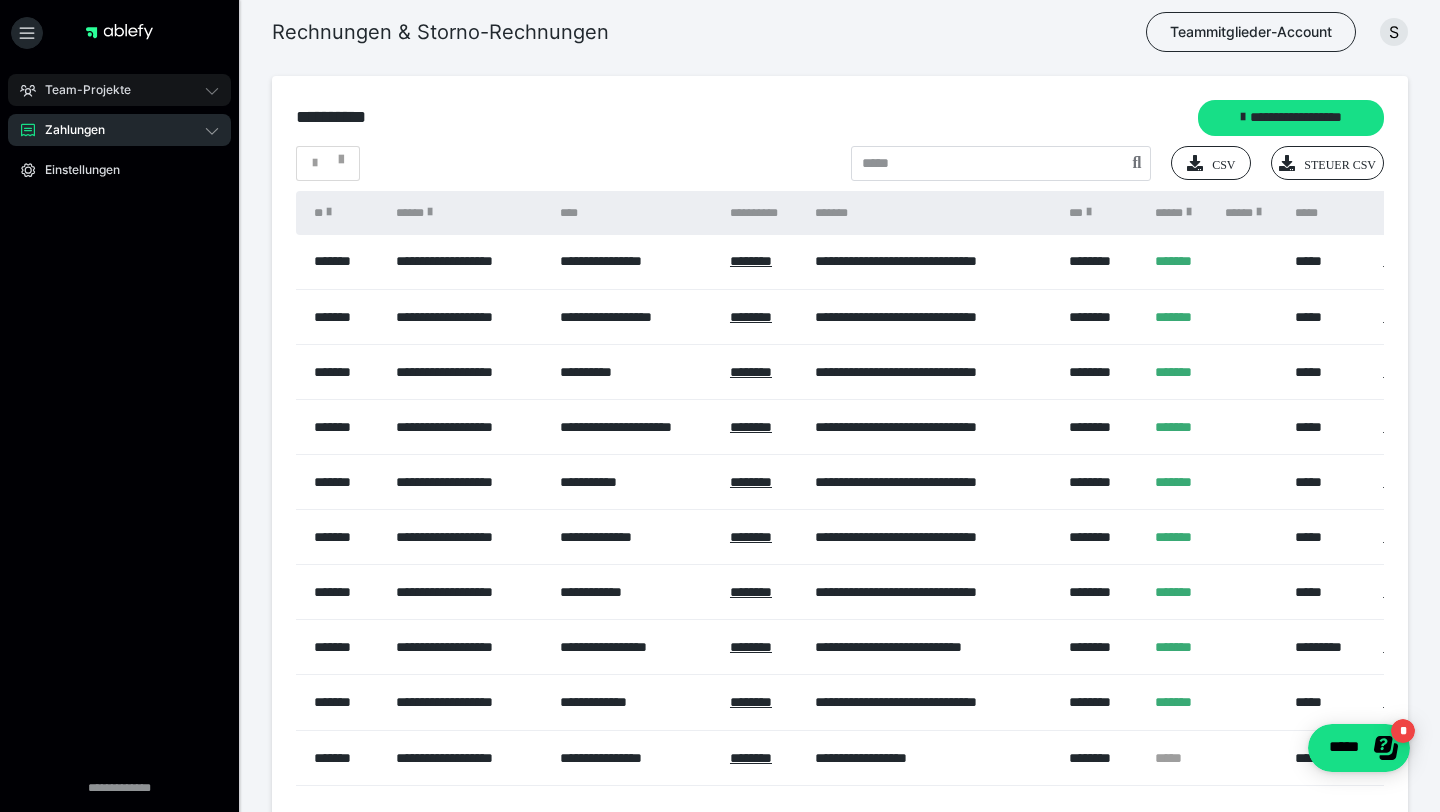 click on "Team-Projekte" at bounding box center (119, 90) 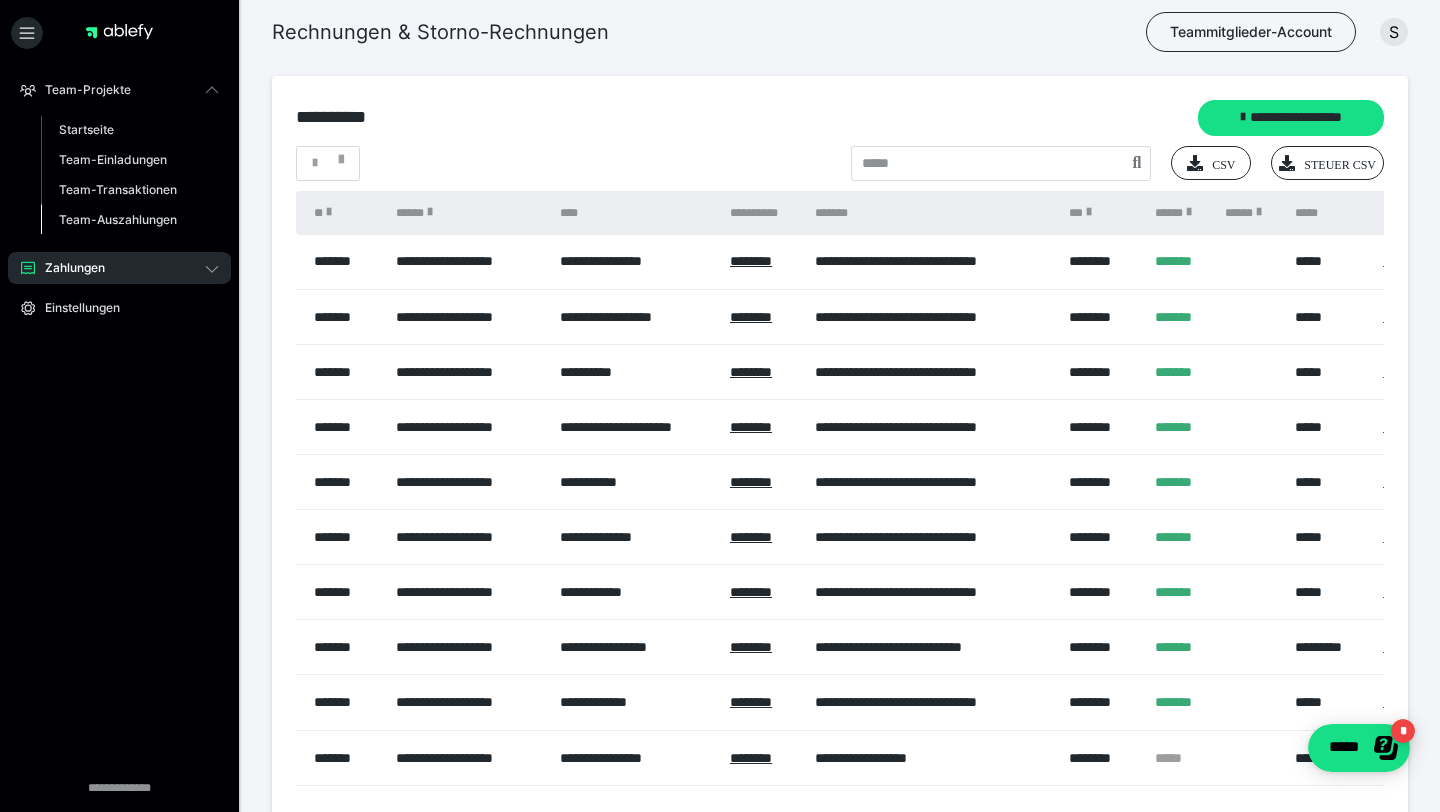 click on "Team-Auszahlungen" at bounding box center (118, 219) 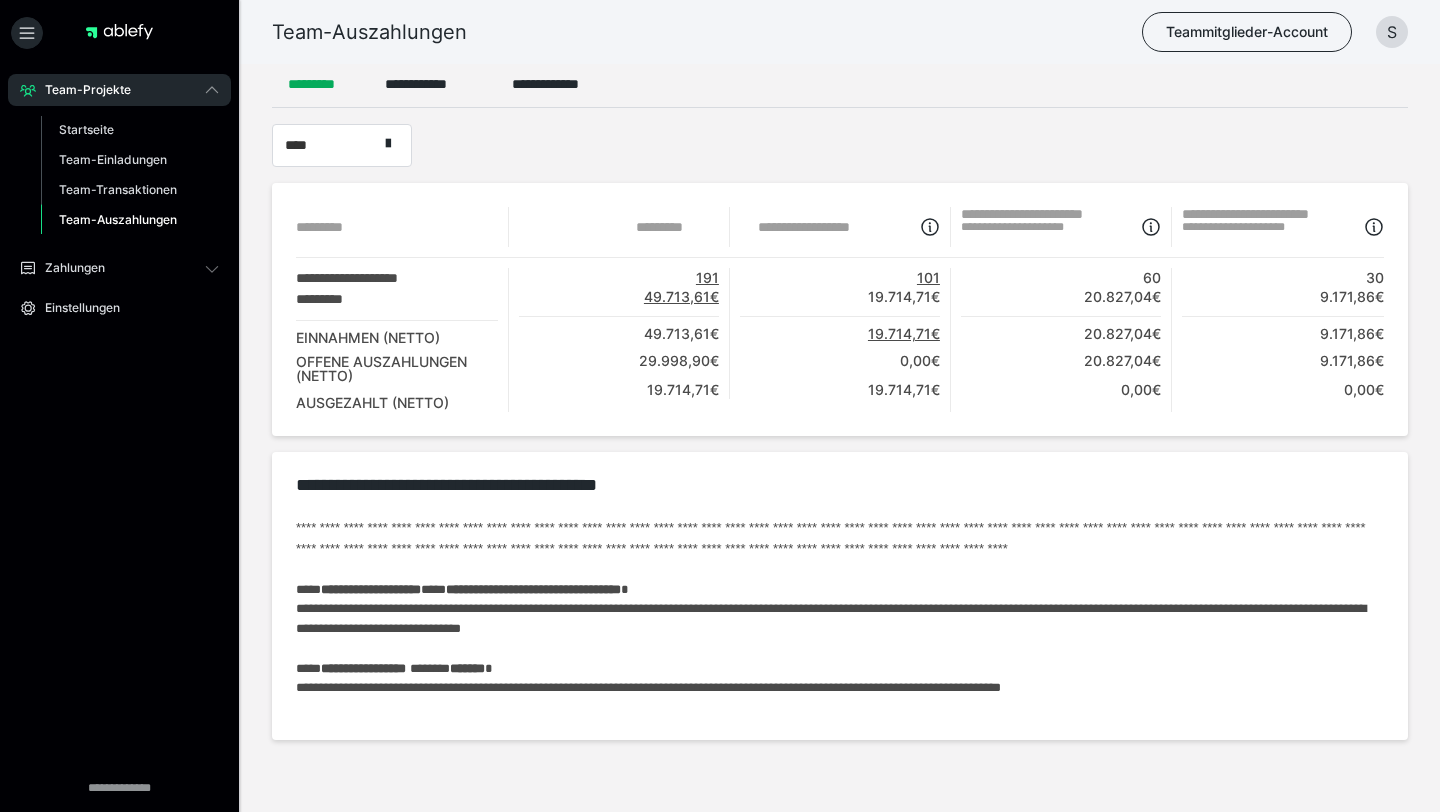 scroll, scrollTop: 0, scrollLeft: 0, axis: both 